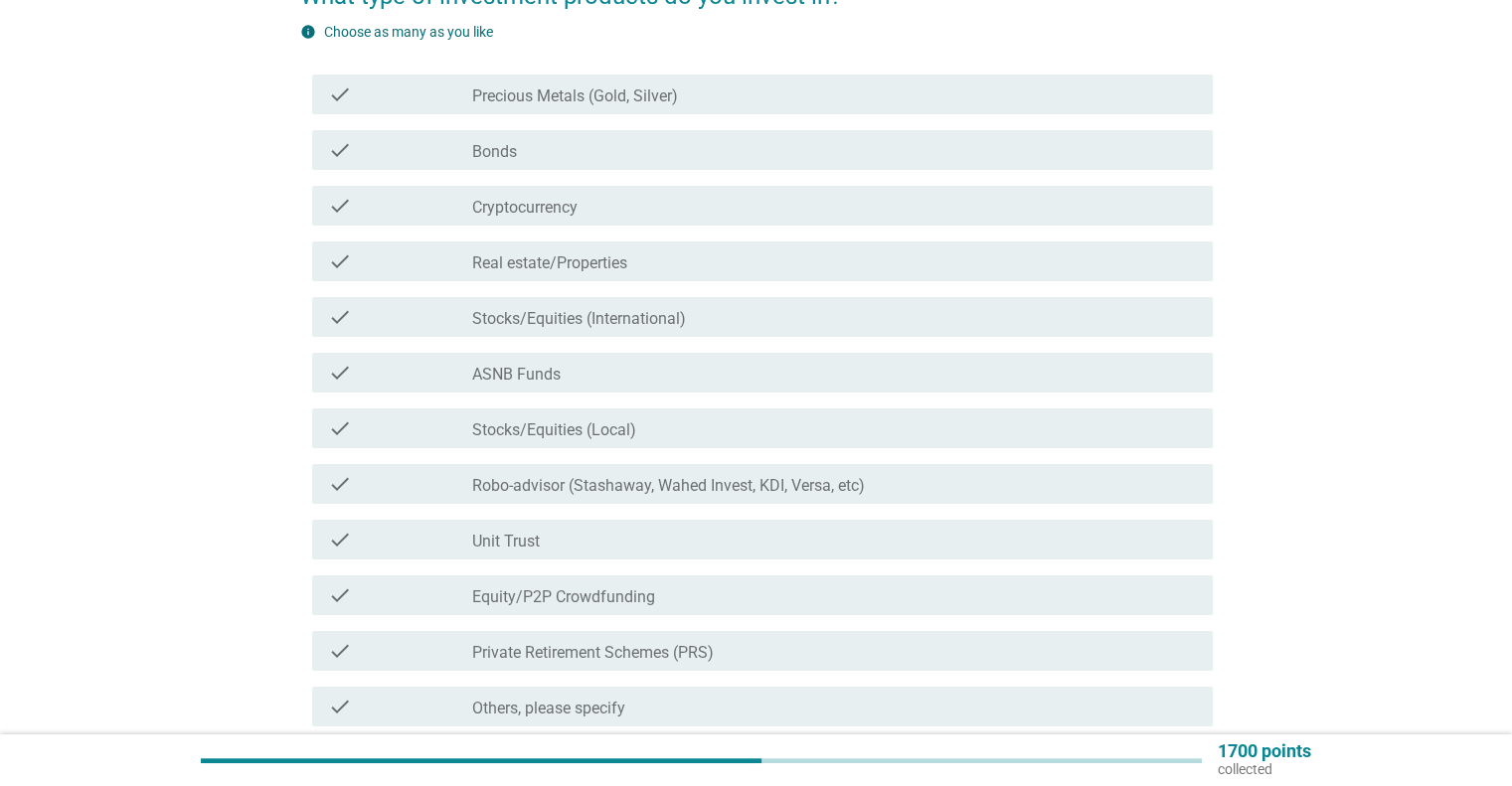 scroll, scrollTop: 298, scrollLeft: 0, axis: vertical 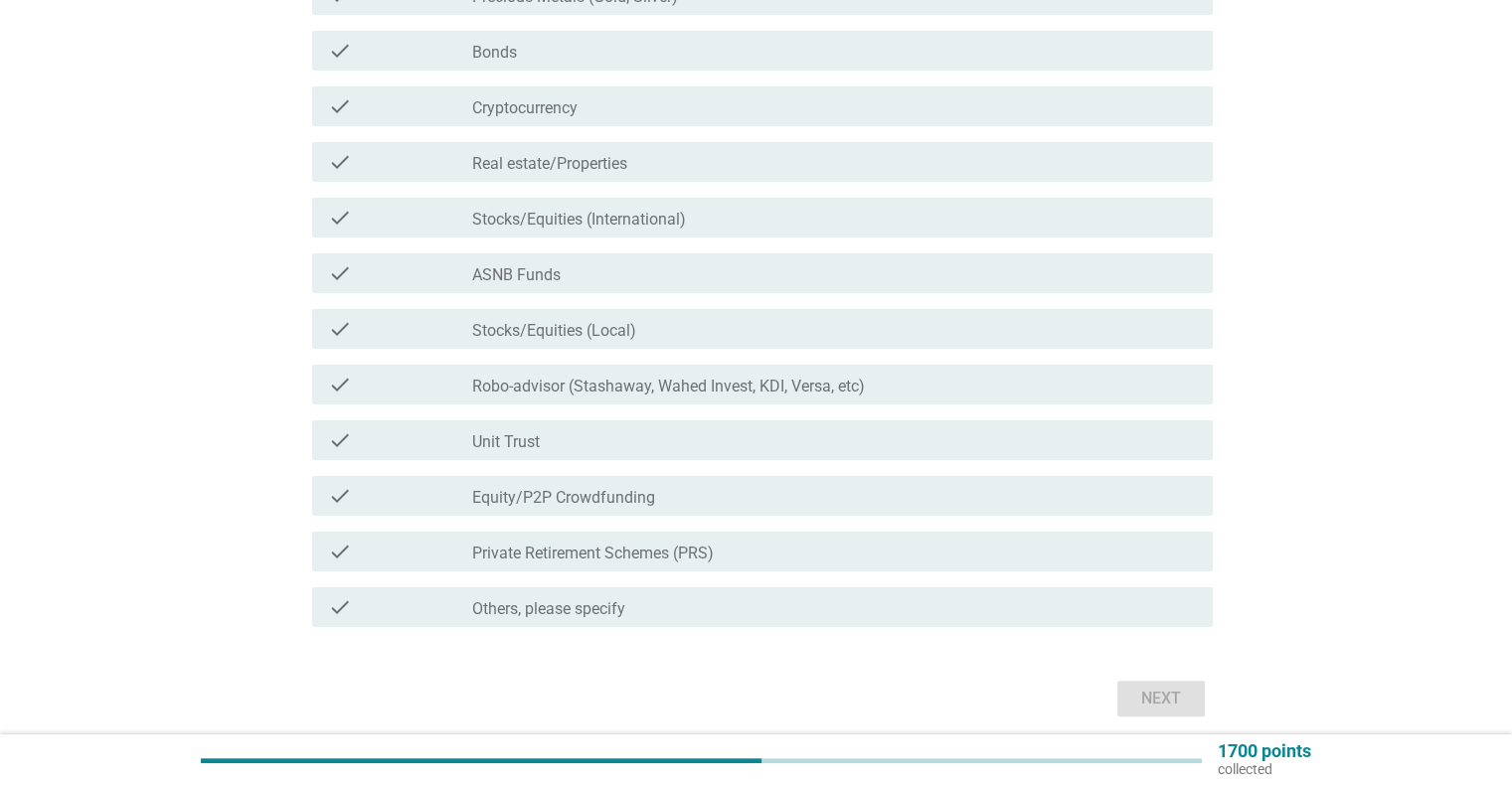 click on "check     check_box_outline_blank ASNB Funds" at bounding box center (762, 273) 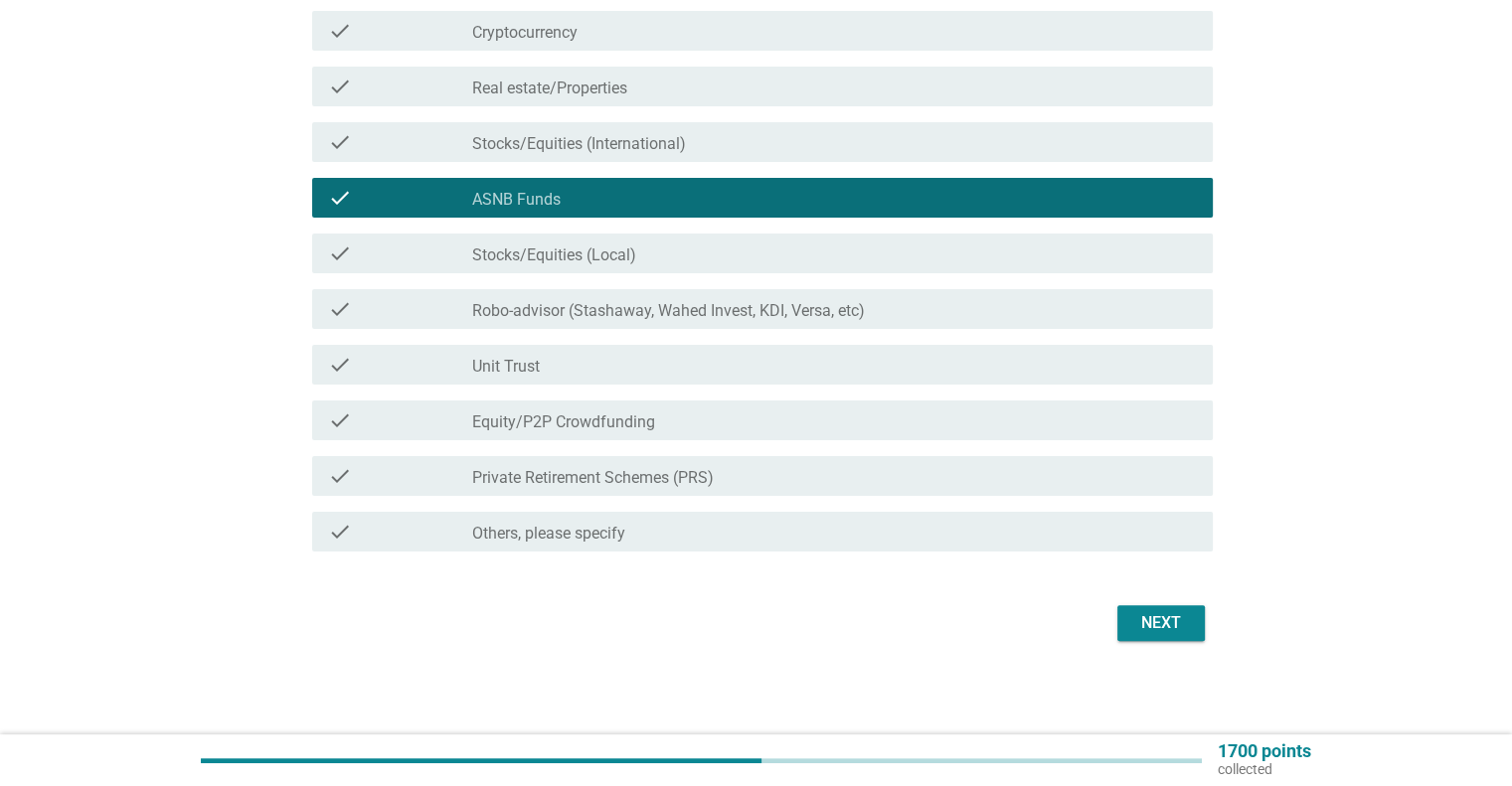 scroll, scrollTop: 375, scrollLeft: 0, axis: vertical 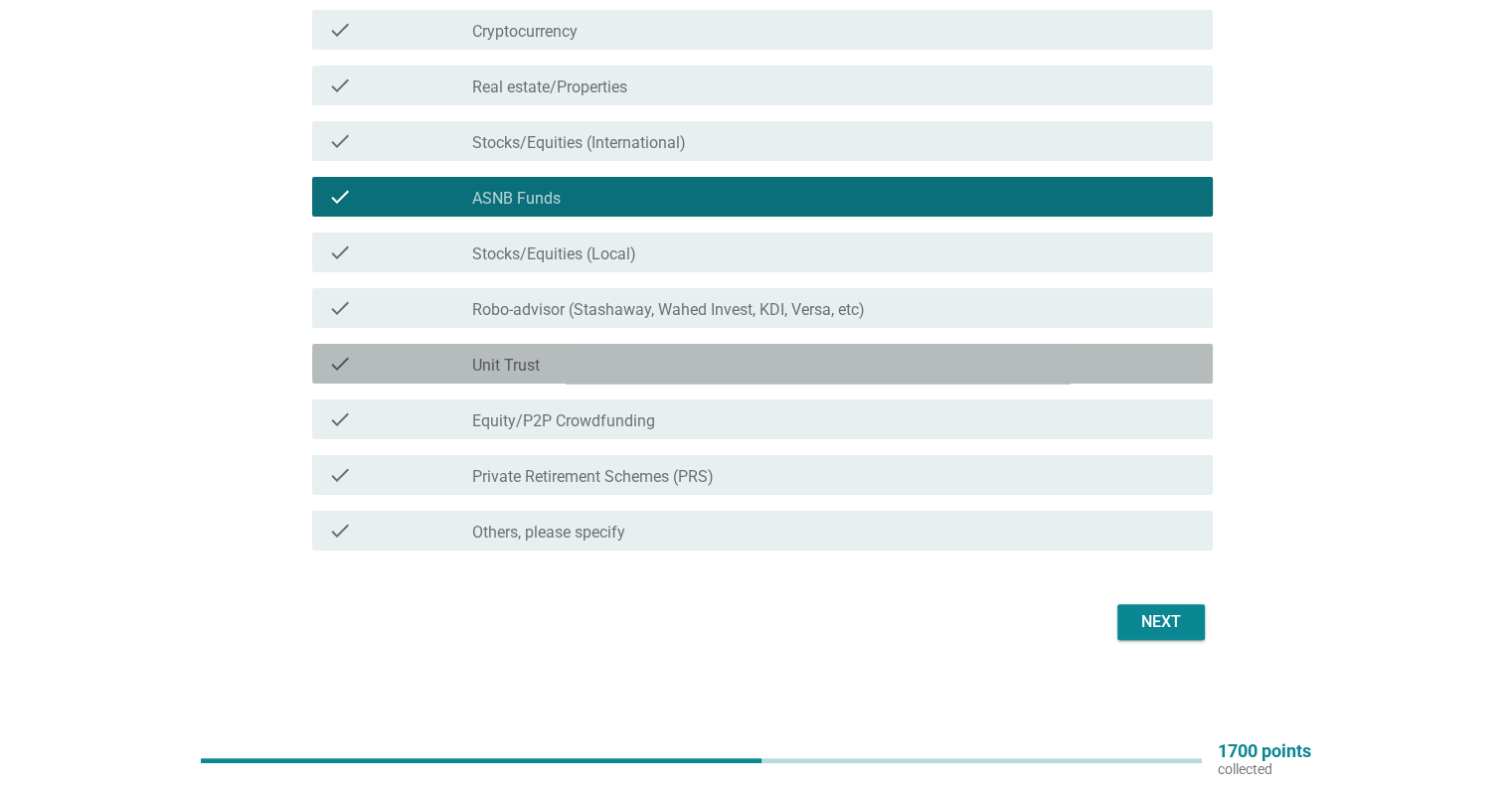 click on "check_box_outline_blank Unit Trust" at bounding box center [834, 364] 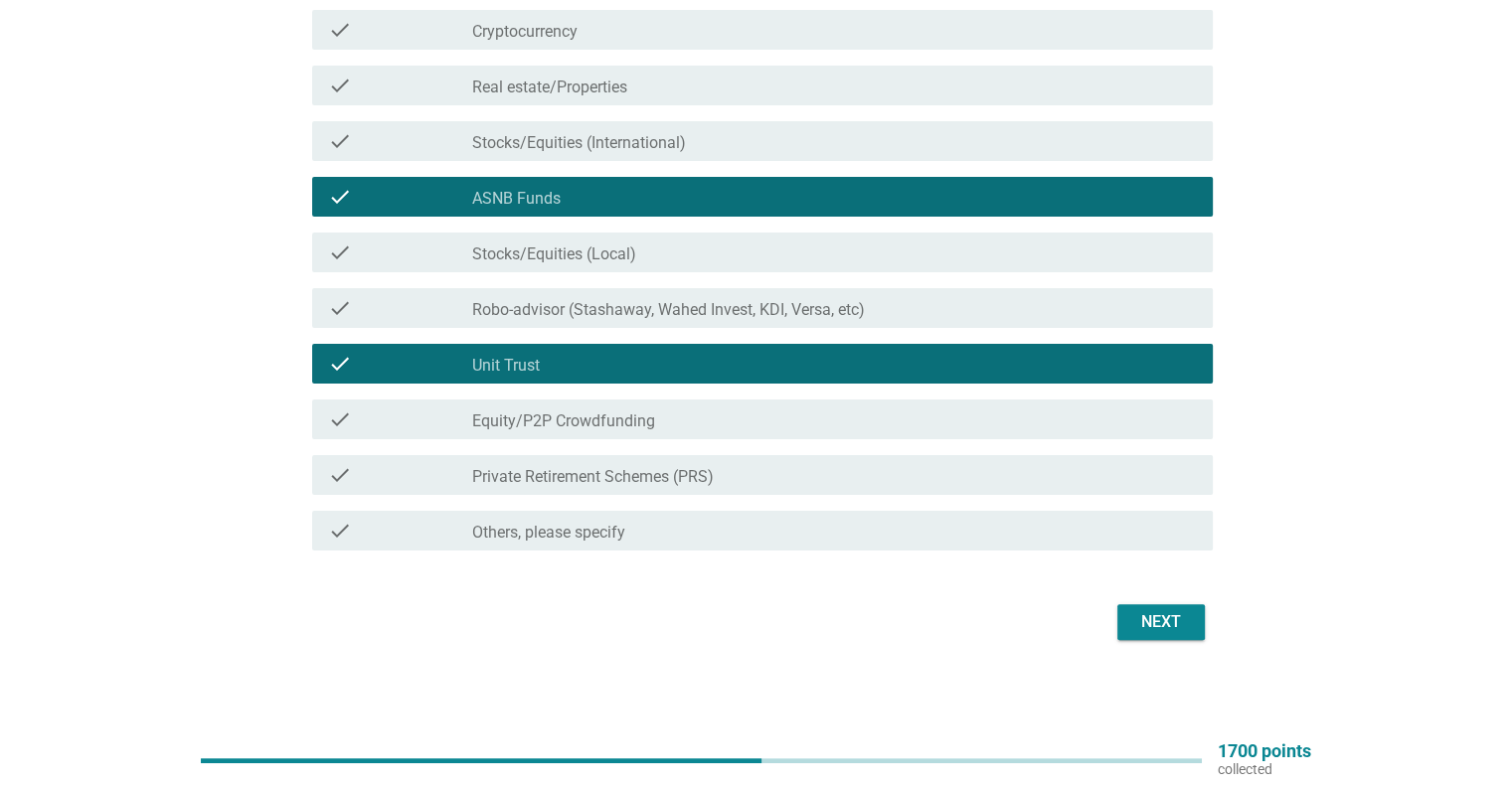 click on "Next" at bounding box center (1161, 622) 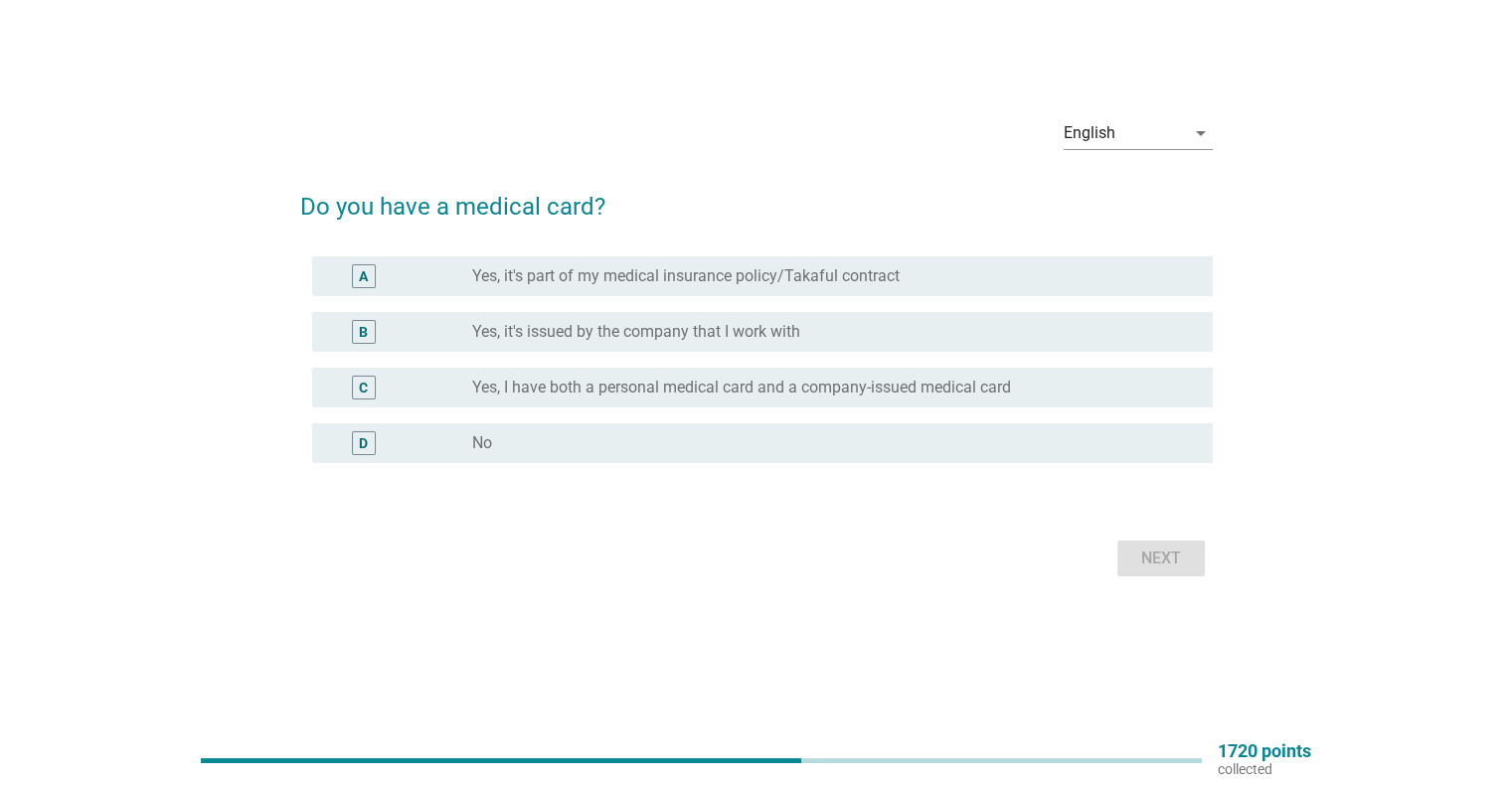 scroll, scrollTop: 0, scrollLeft: 0, axis: both 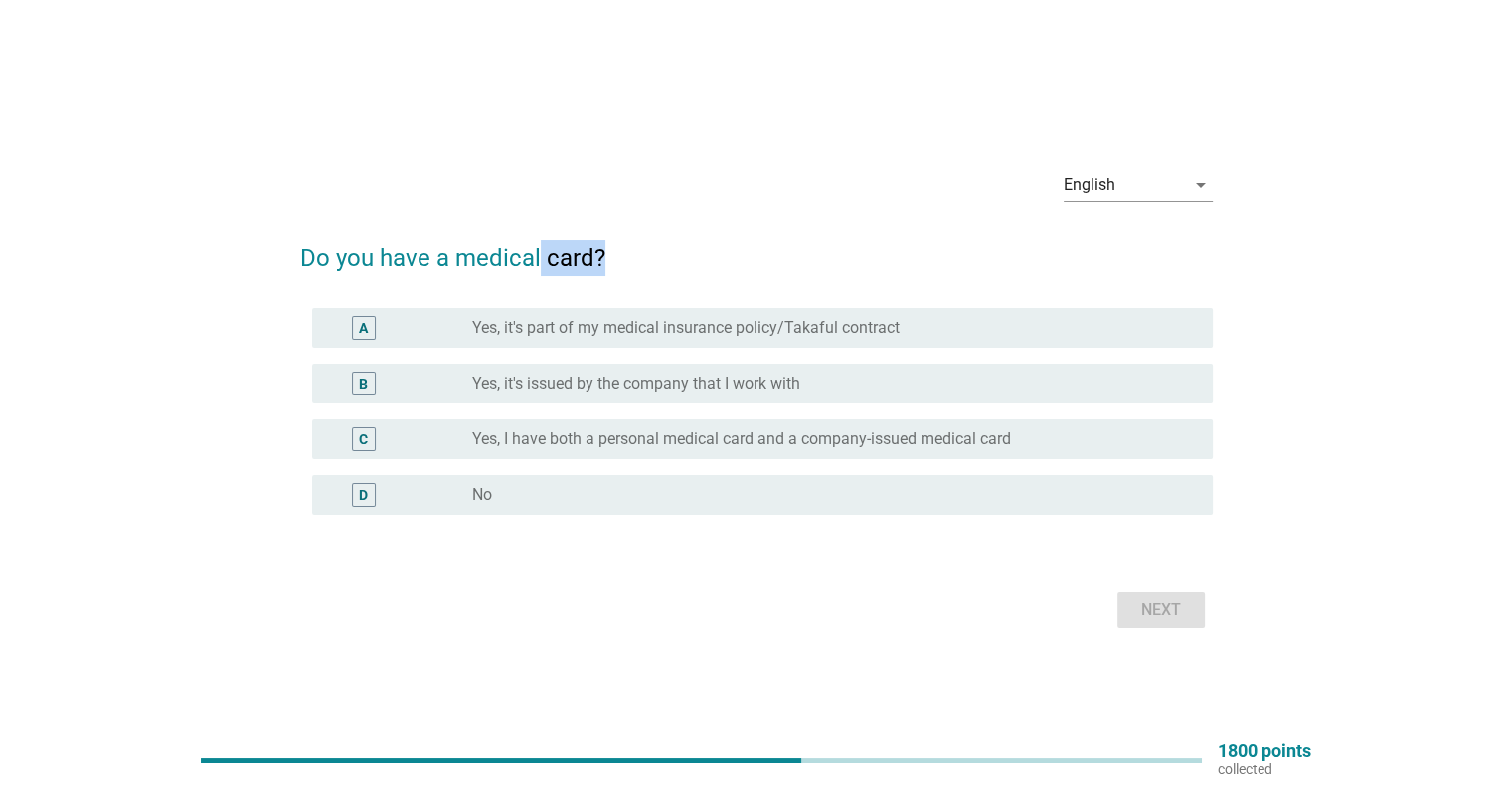 drag, startPoint x: 537, startPoint y: 259, endPoint x: 627, endPoint y: 260, distance: 90.00556 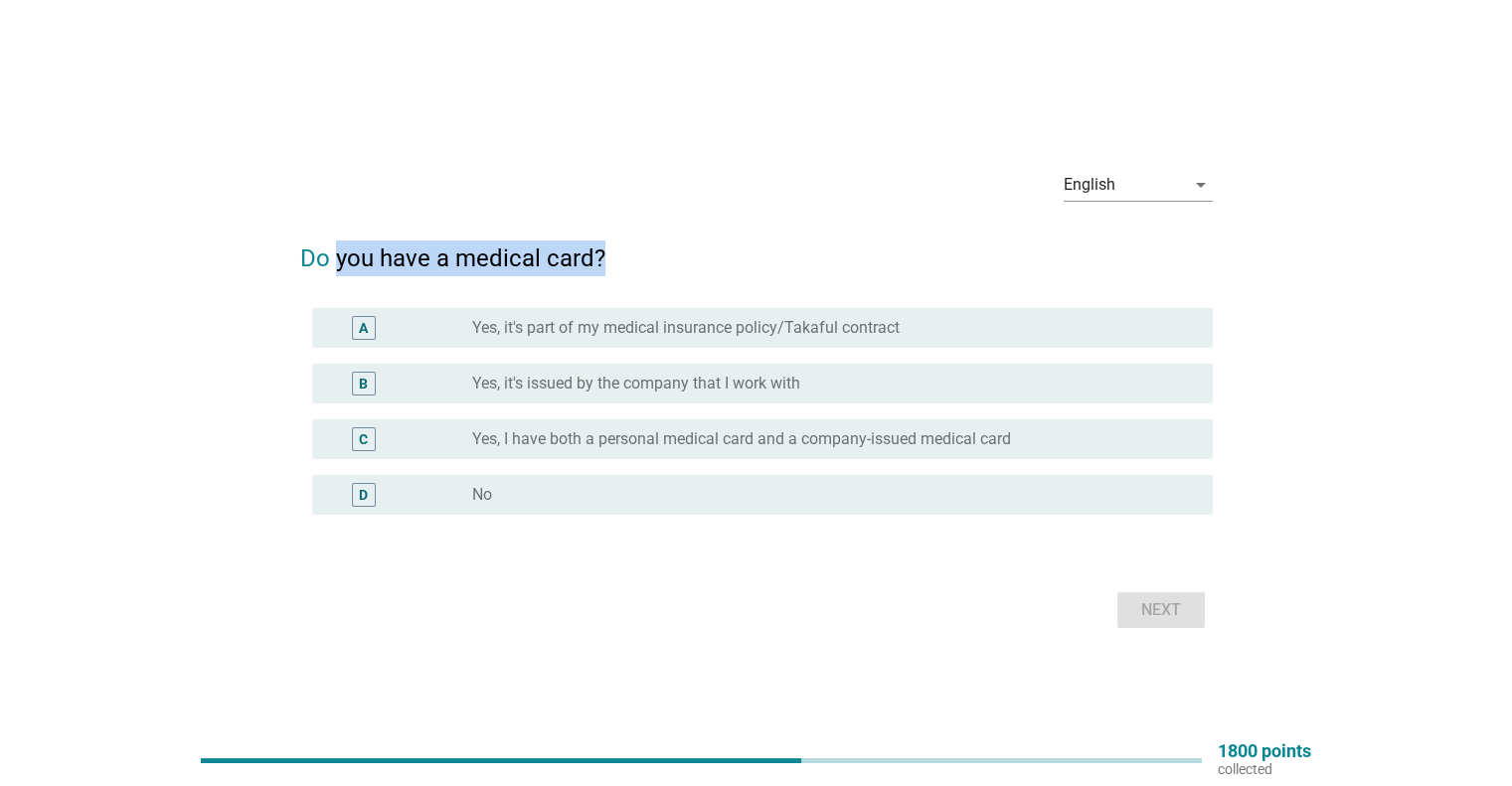 drag, startPoint x: 333, startPoint y: 246, endPoint x: 654, endPoint y: 250, distance: 321.02492 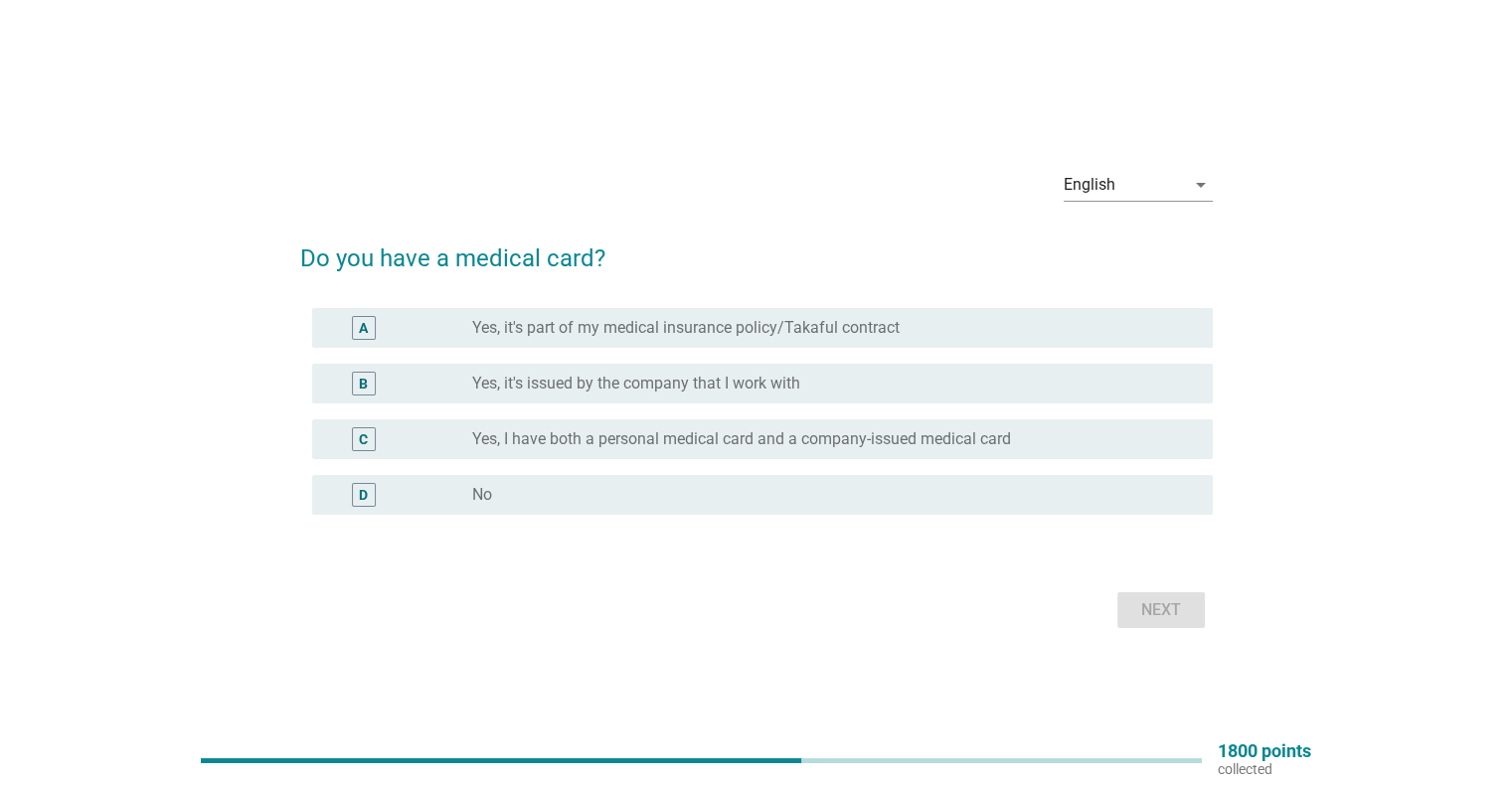click on "Yes, it's issued by the company that I work with" at bounding box center [636, 384] 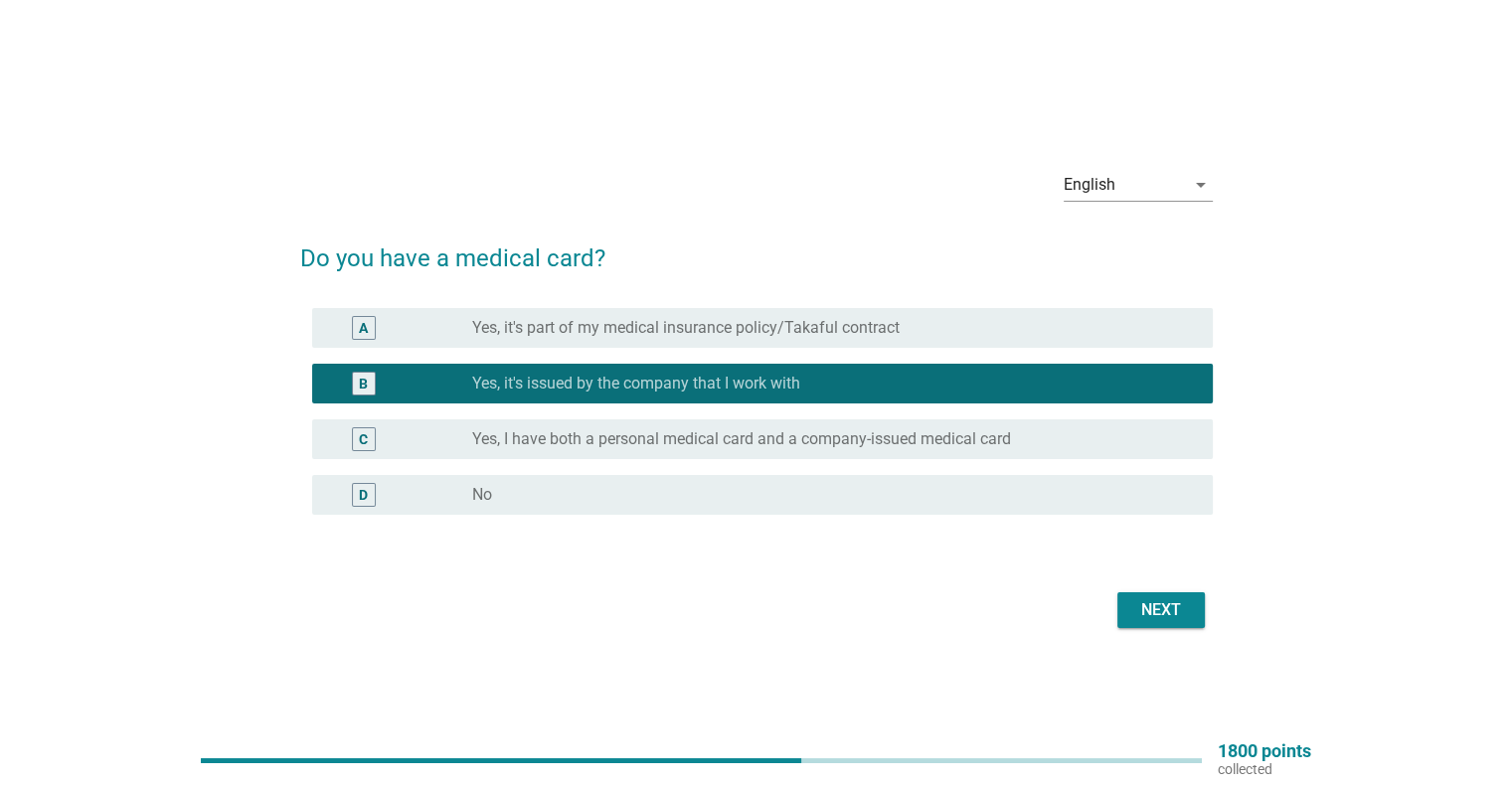 click on "Next" at bounding box center [1161, 610] 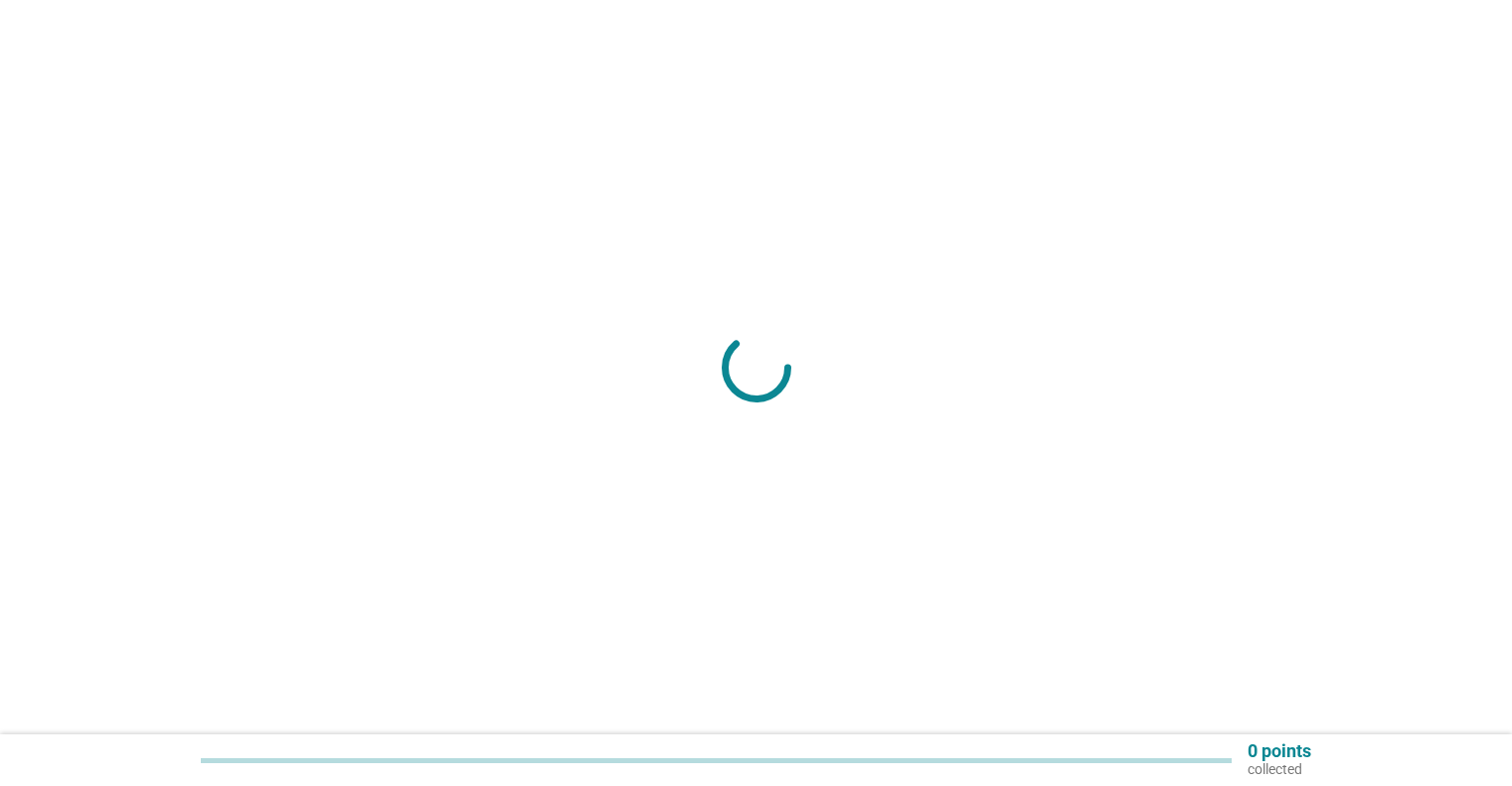 scroll, scrollTop: 0, scrollLeft: 0, axis: both 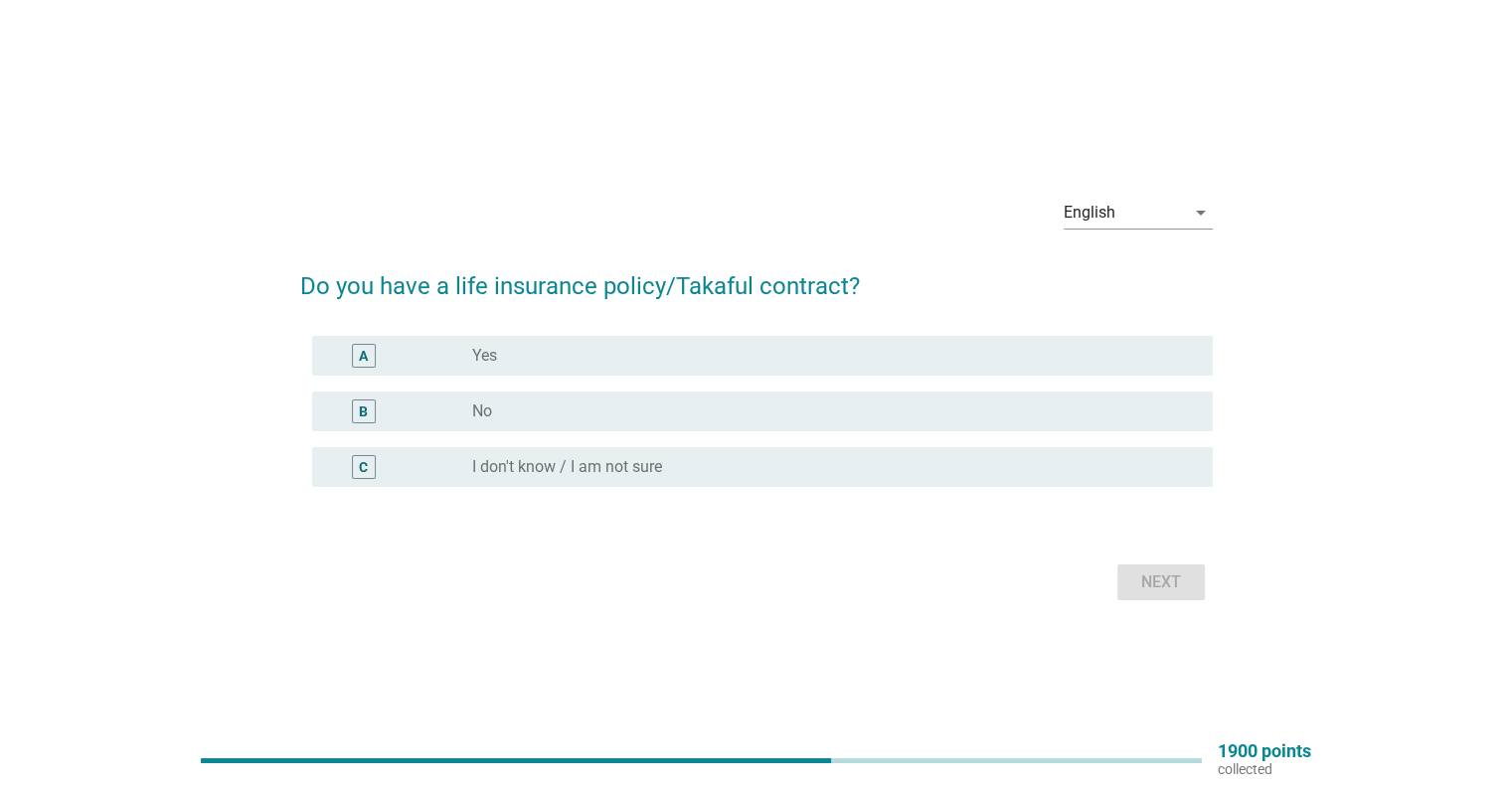 click on "A     radio_button_unchecked Yes" at bounding box center [762, 356] 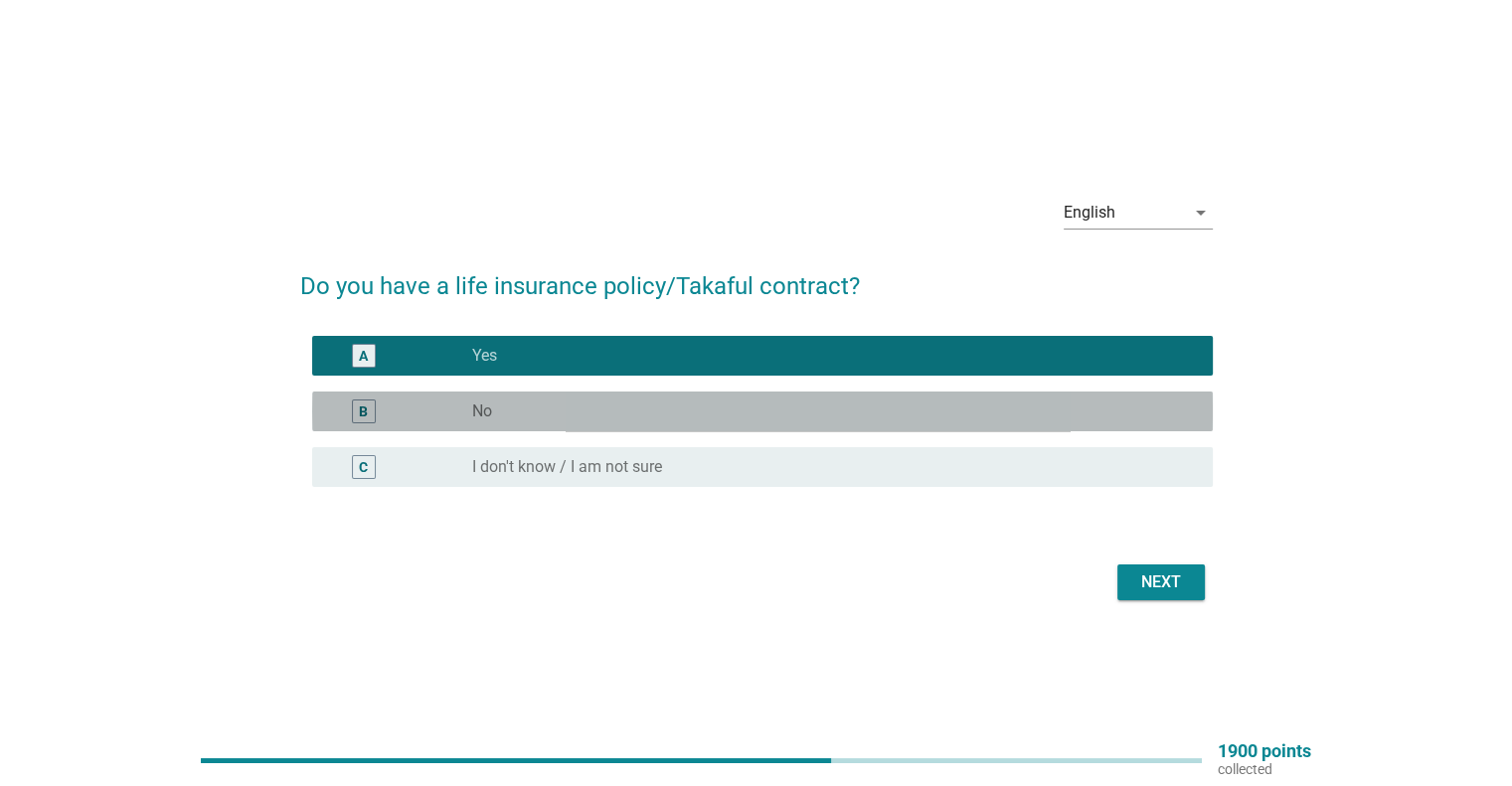 click on "radio_button_unchecked No" at bounding box center (826, 411) 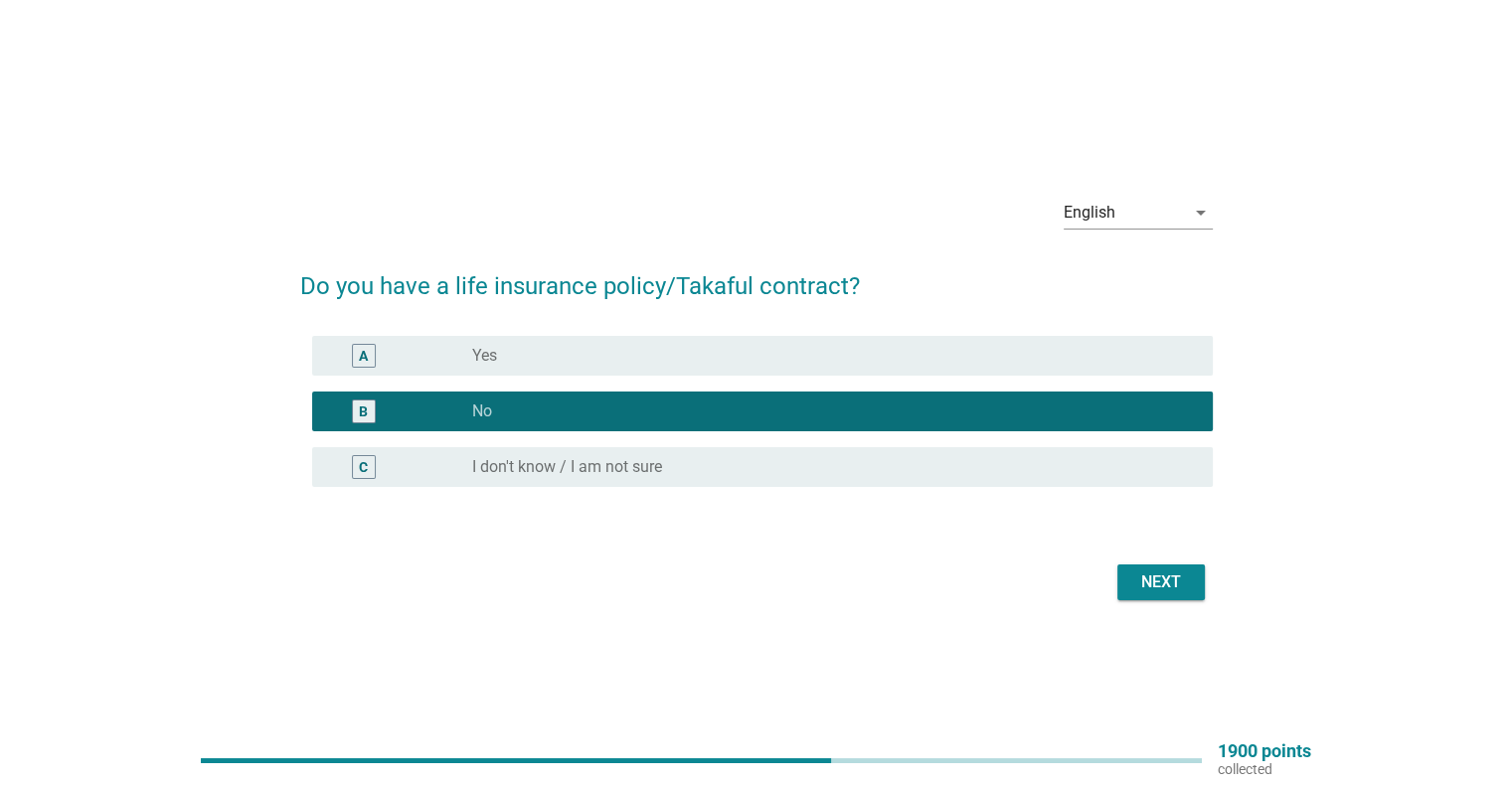 click on "A     radio_button_unchecked Yes" at bounding box center (762, 356) 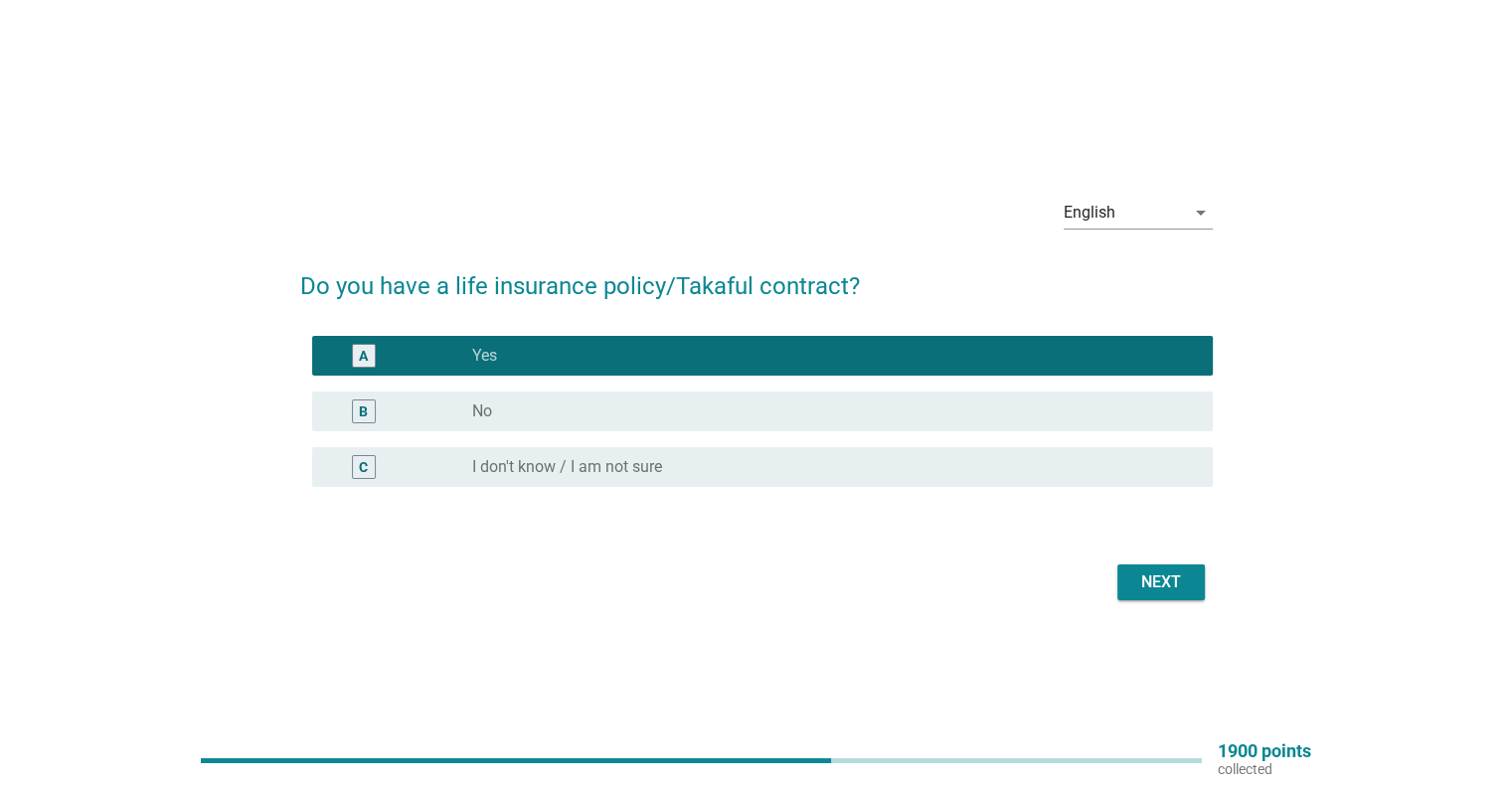 click on "Next" at bounding box center (1161, 582) 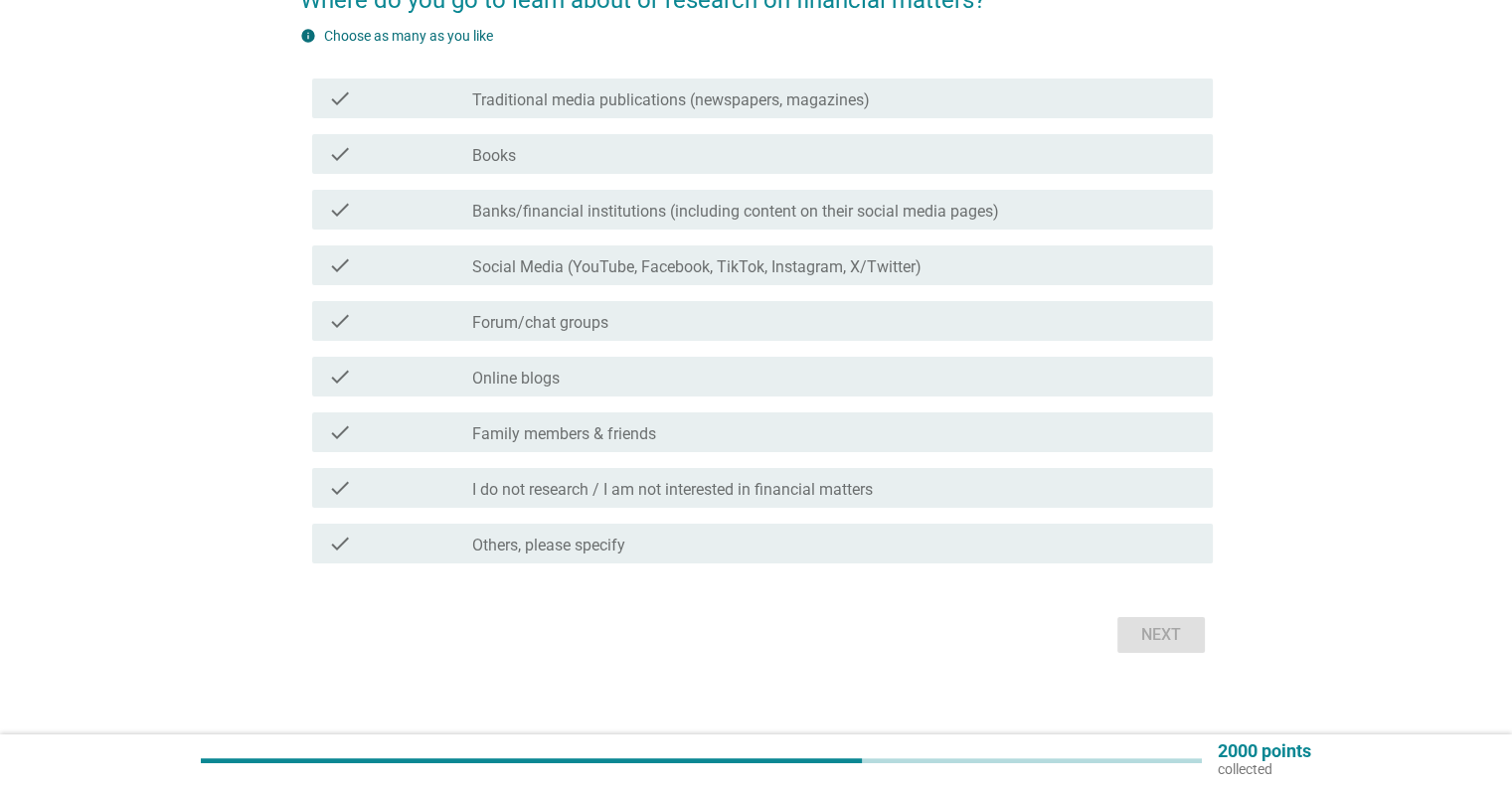 scroll, scrollTop: 199, scrollLeft: 0, axis: vertical 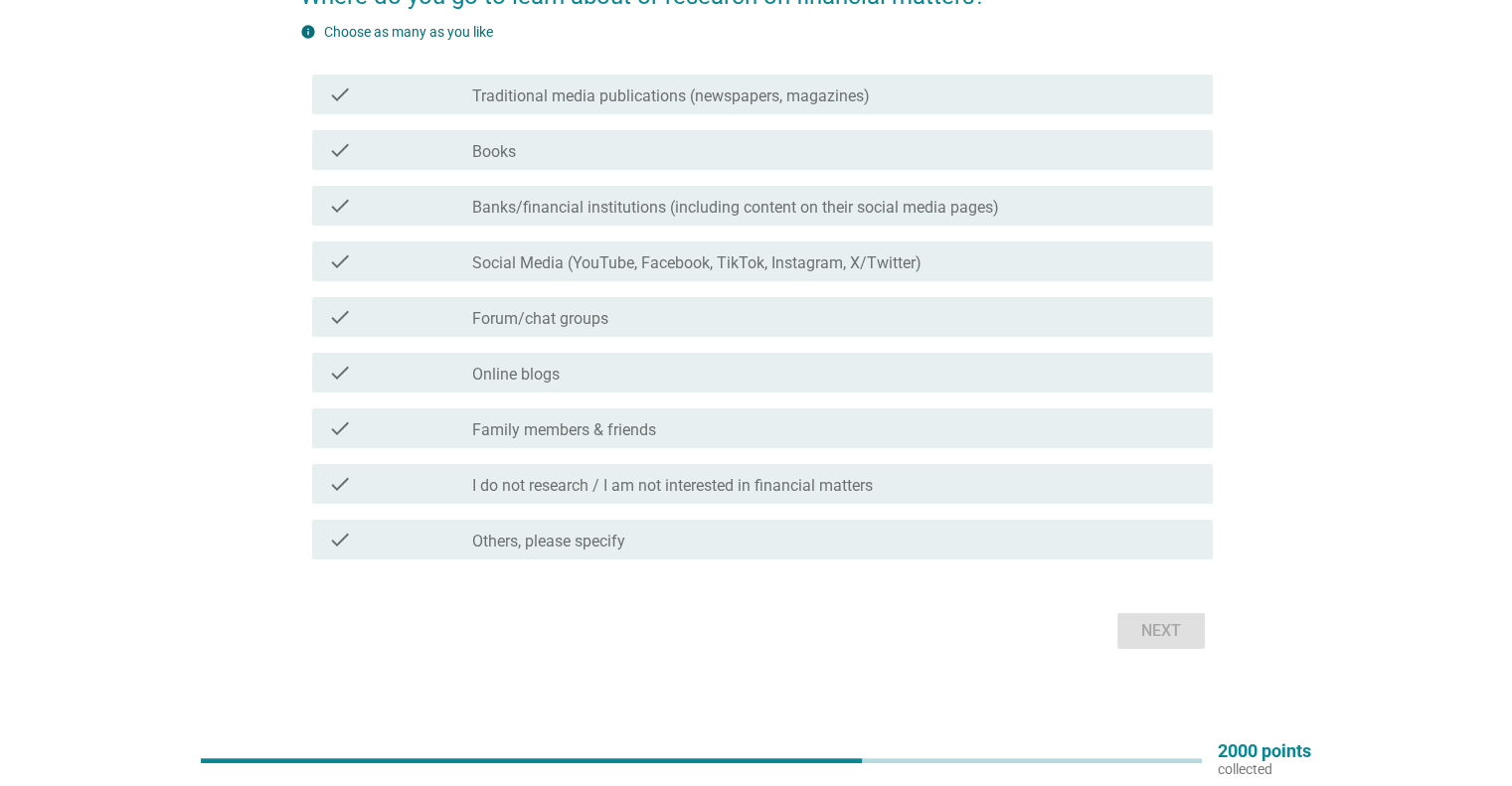 click on "Social Media (YouTube, Facebook, TikTok, Instagram, X/Twitter)" at bounding box center [697, 263] 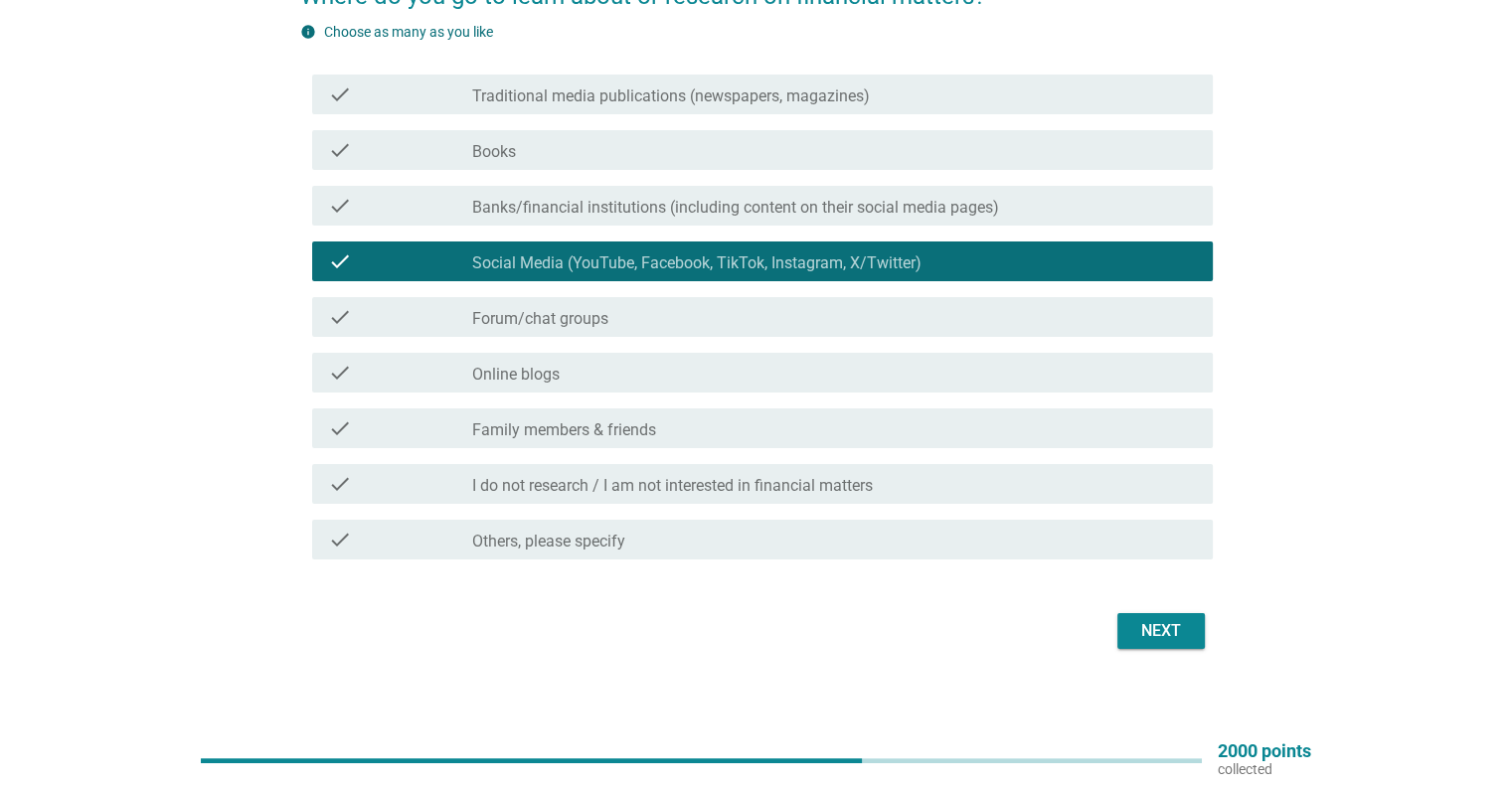 click on "Next" at bounding box center (1161, 631) 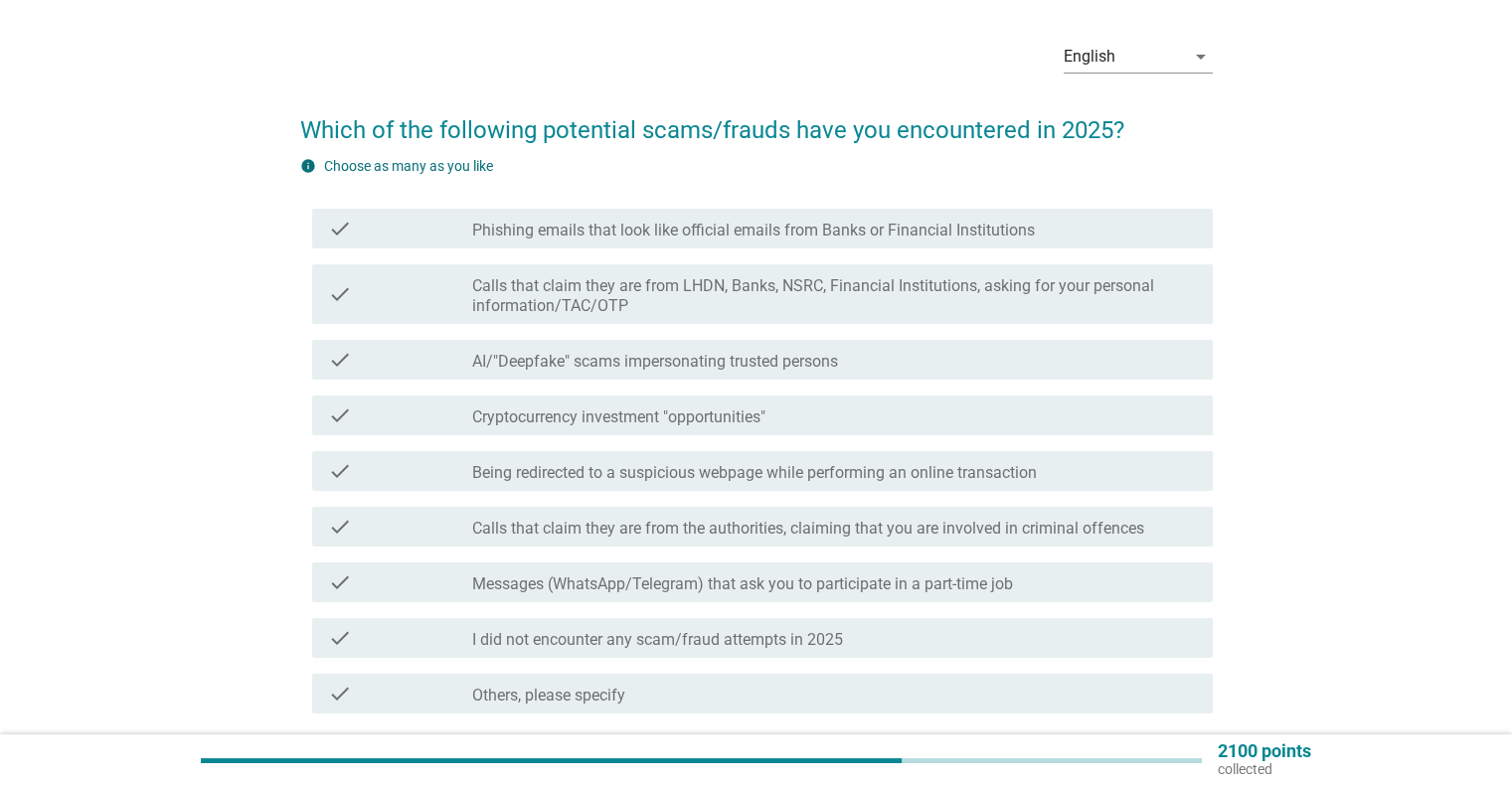 scroll, scrollTop: 99, scrollLeft: 0, axis: vertical 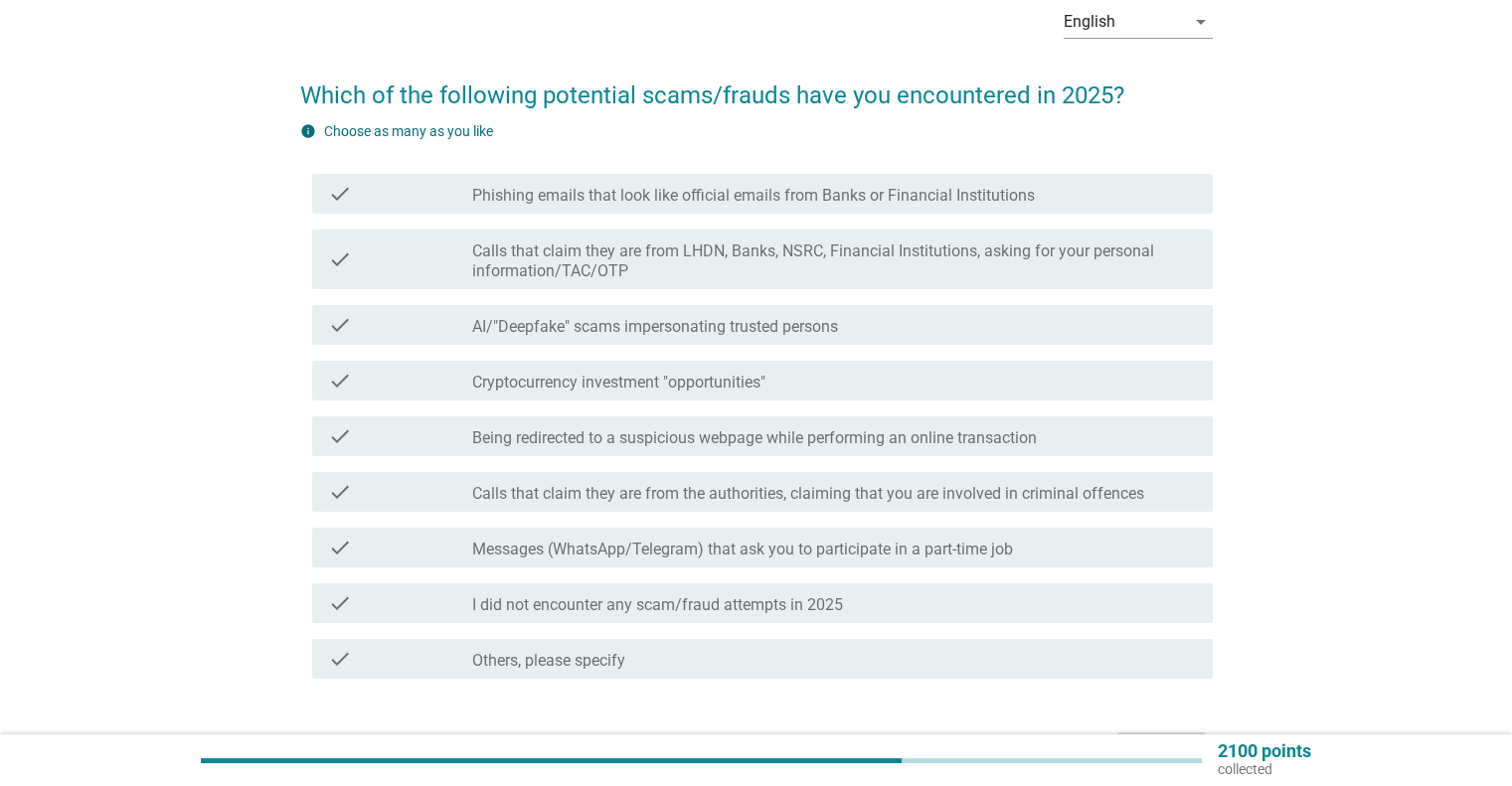click on "Phishing emails that look like official emails from Banks or Financial Institutions" at bounding box center [754, 196] 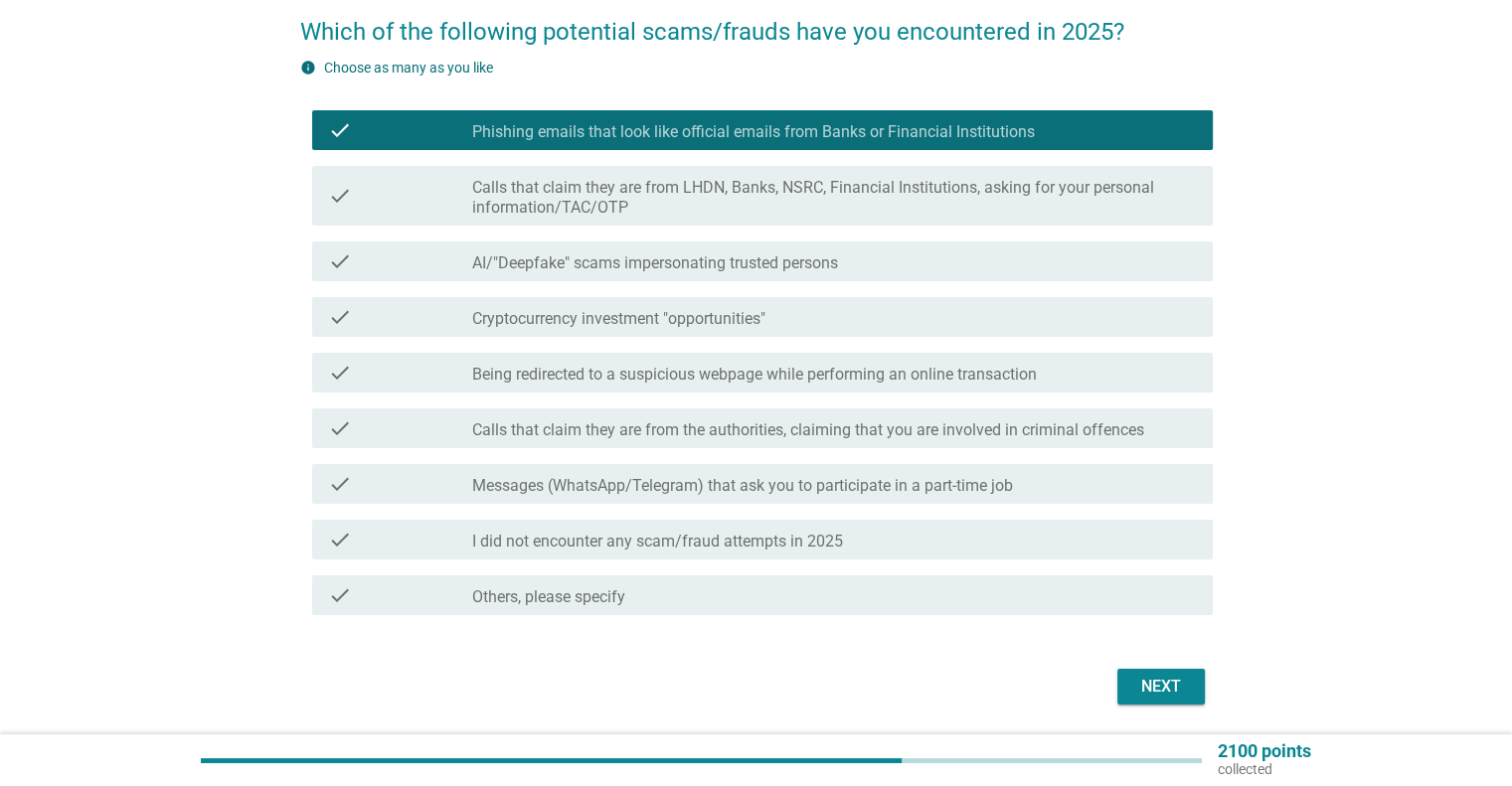 scroll, scrollTop: 199, scrollLeft: 0, axis: vertical 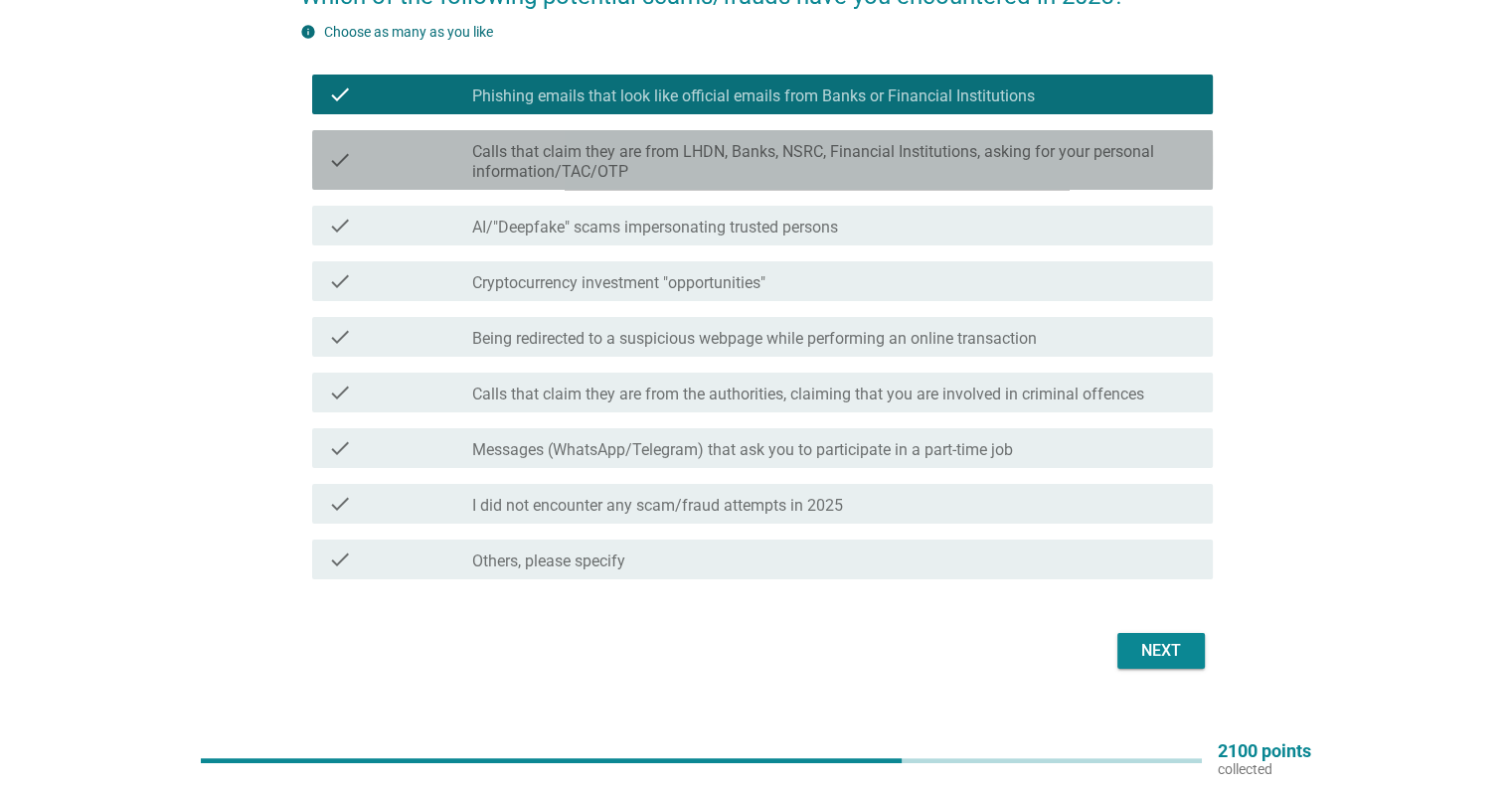 click on "Calls that claim they are from LHDN, Banks, NSRC, Financial Institutions, asking for your personal information/TAC/OTP" at bounding box center [834, 162] 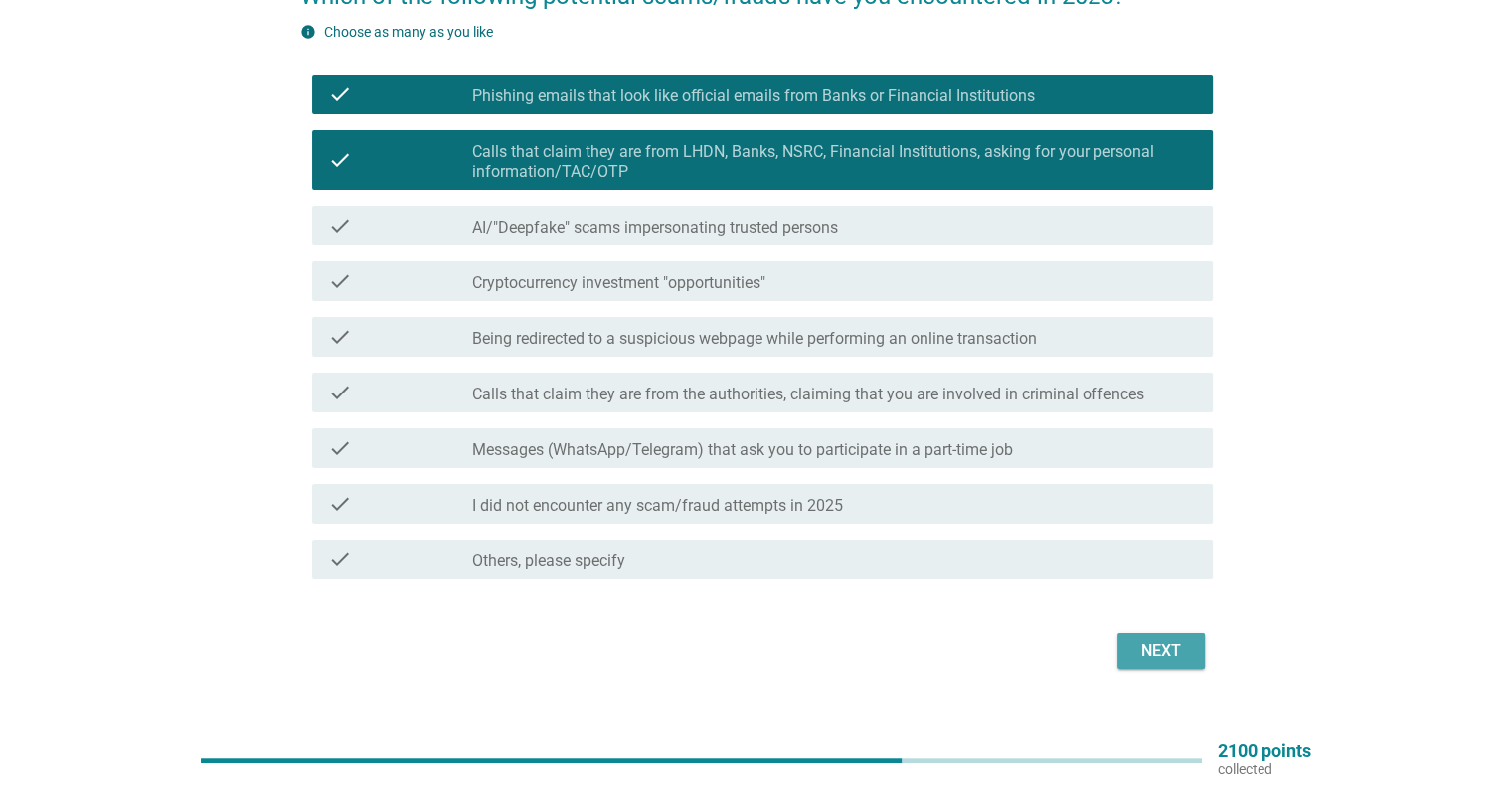 click on "Next" at bounding box center (1161, 651) 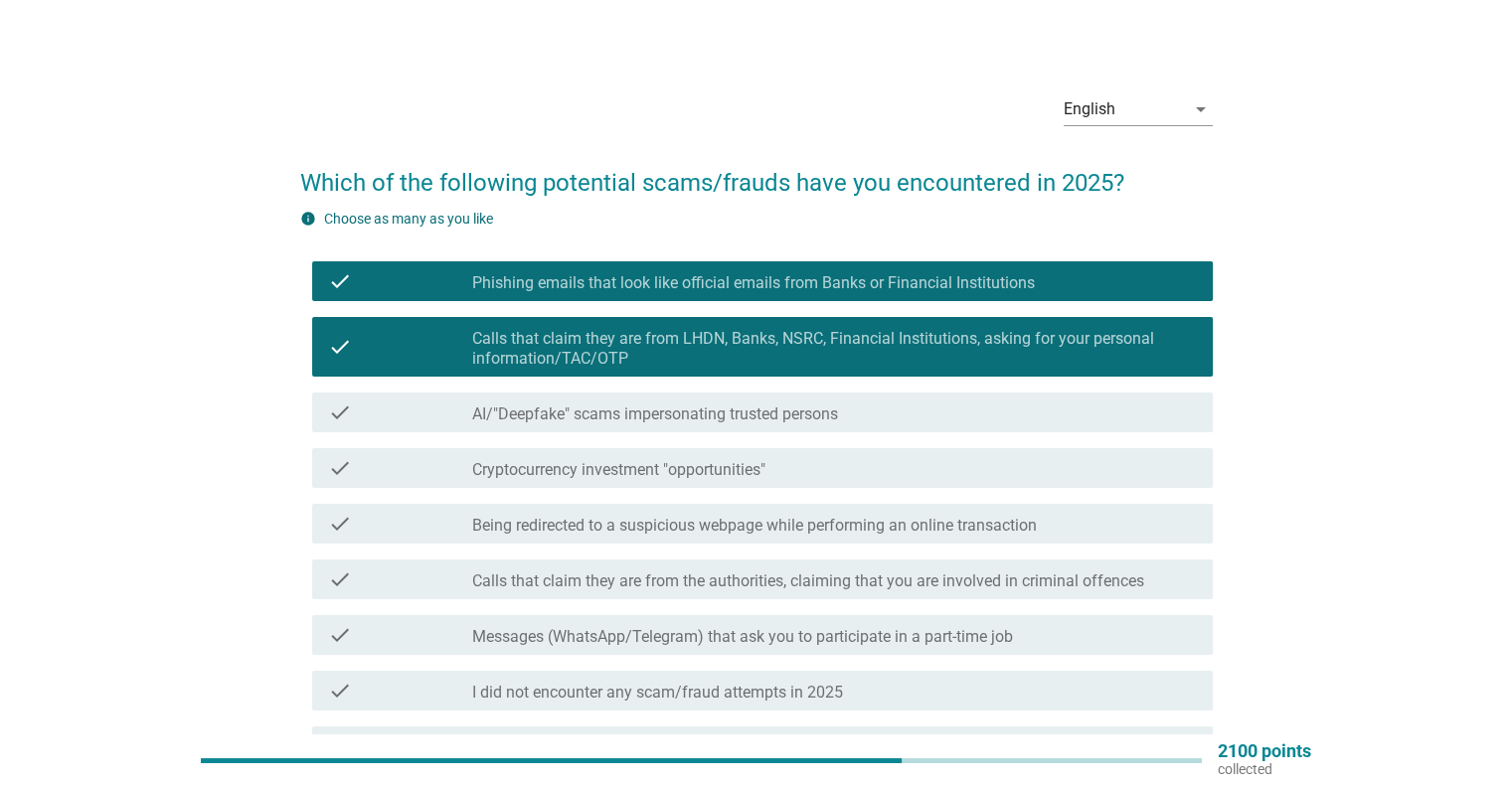 scroll, scrollTop: 0, scrollLeft: 0, axis: both 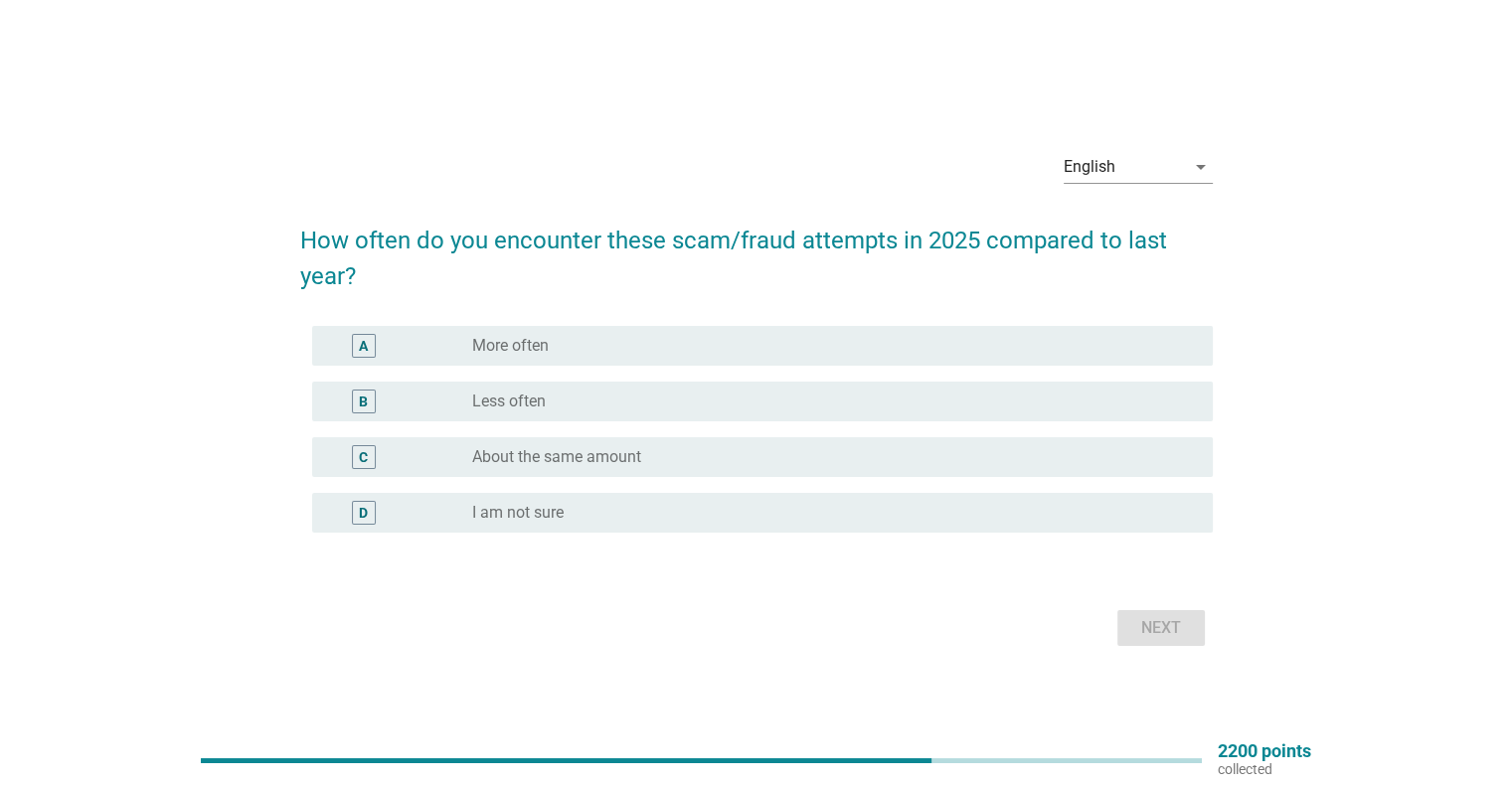 click on "radio_button_unchecked Less often" at bounding box center [834, 401] 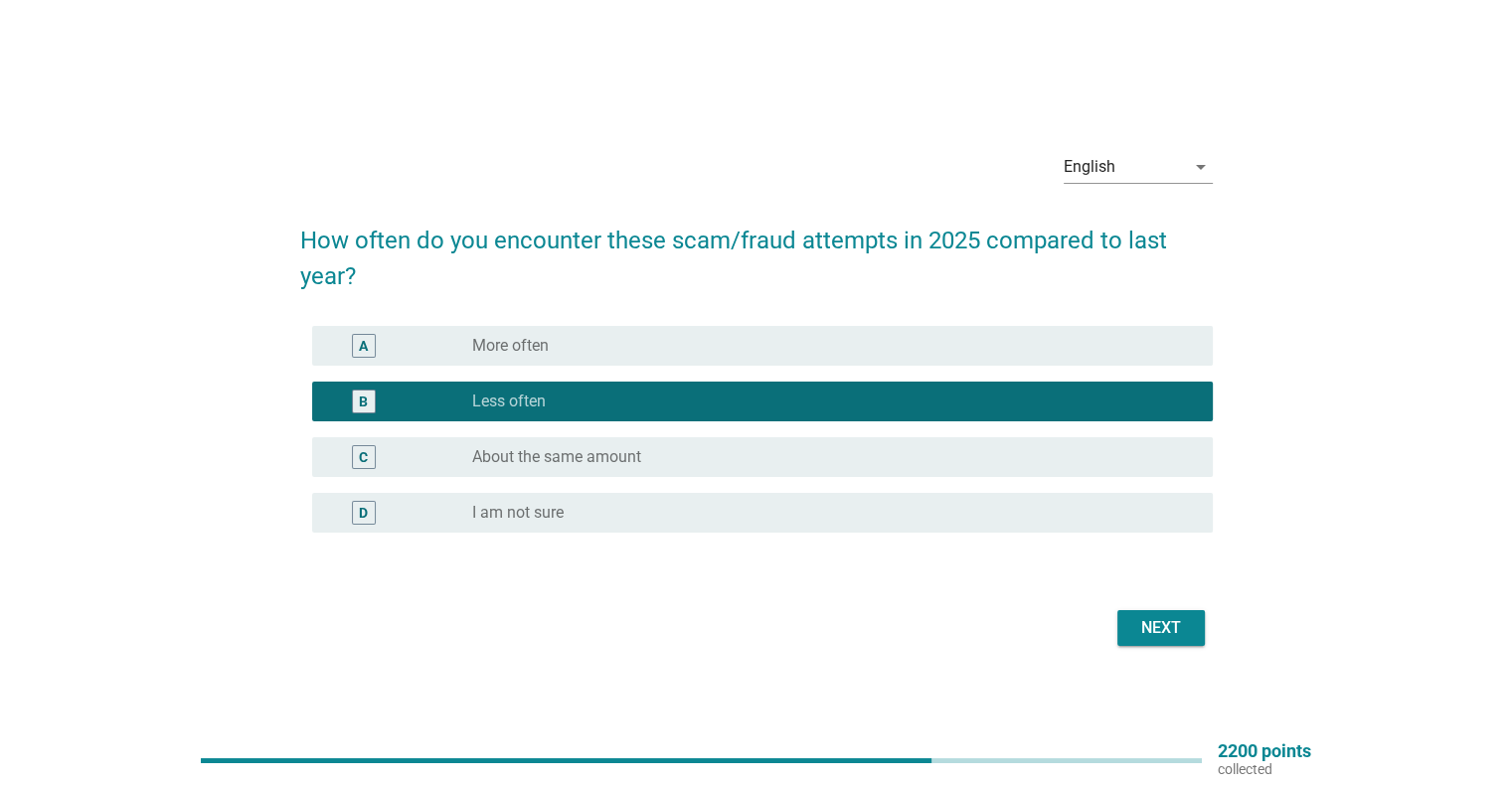 click on "Next" at bounding box center (1161, 628) 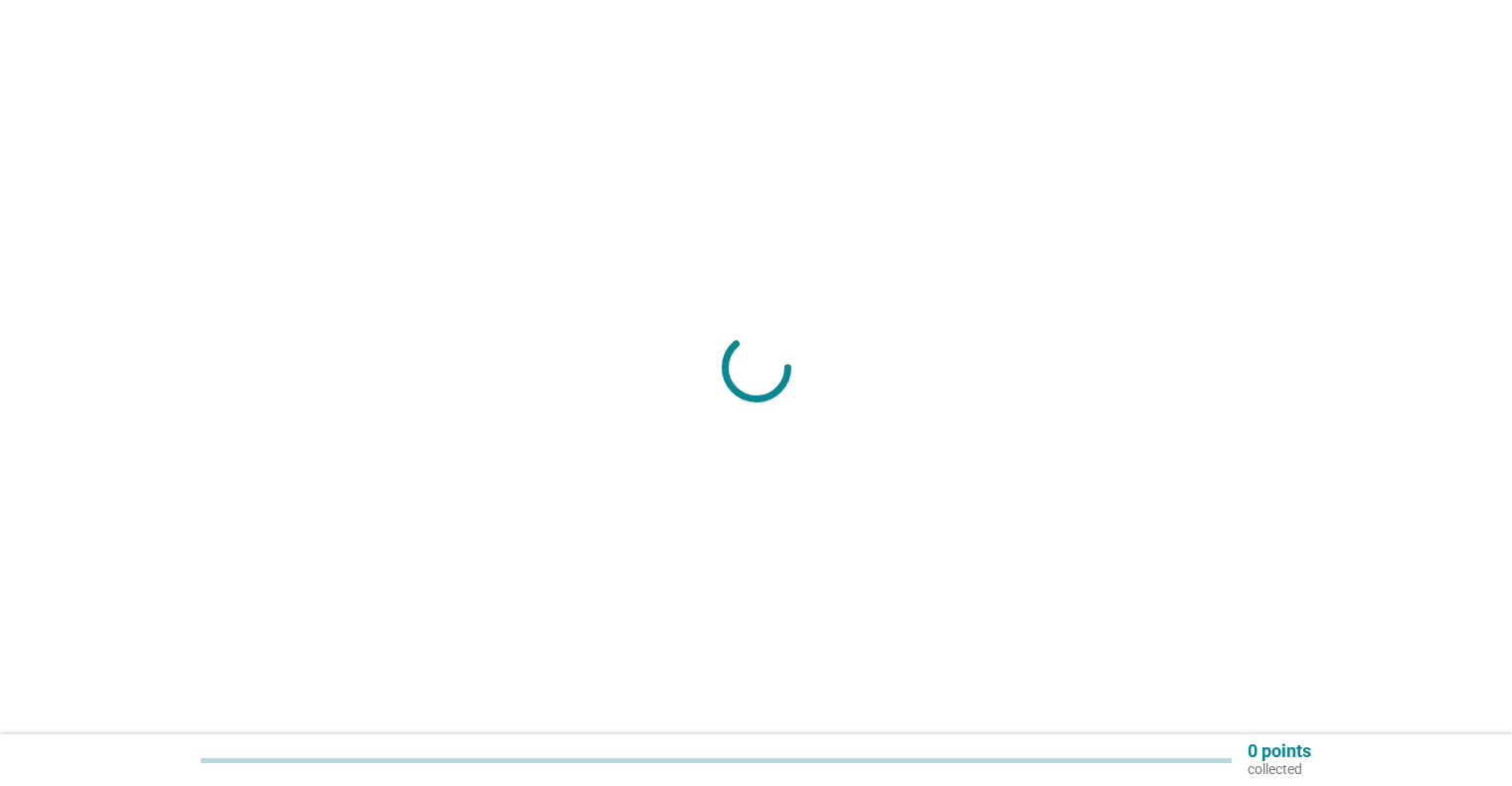 scroll, scrollTop: 0, scrollLeft: 0, axis: both 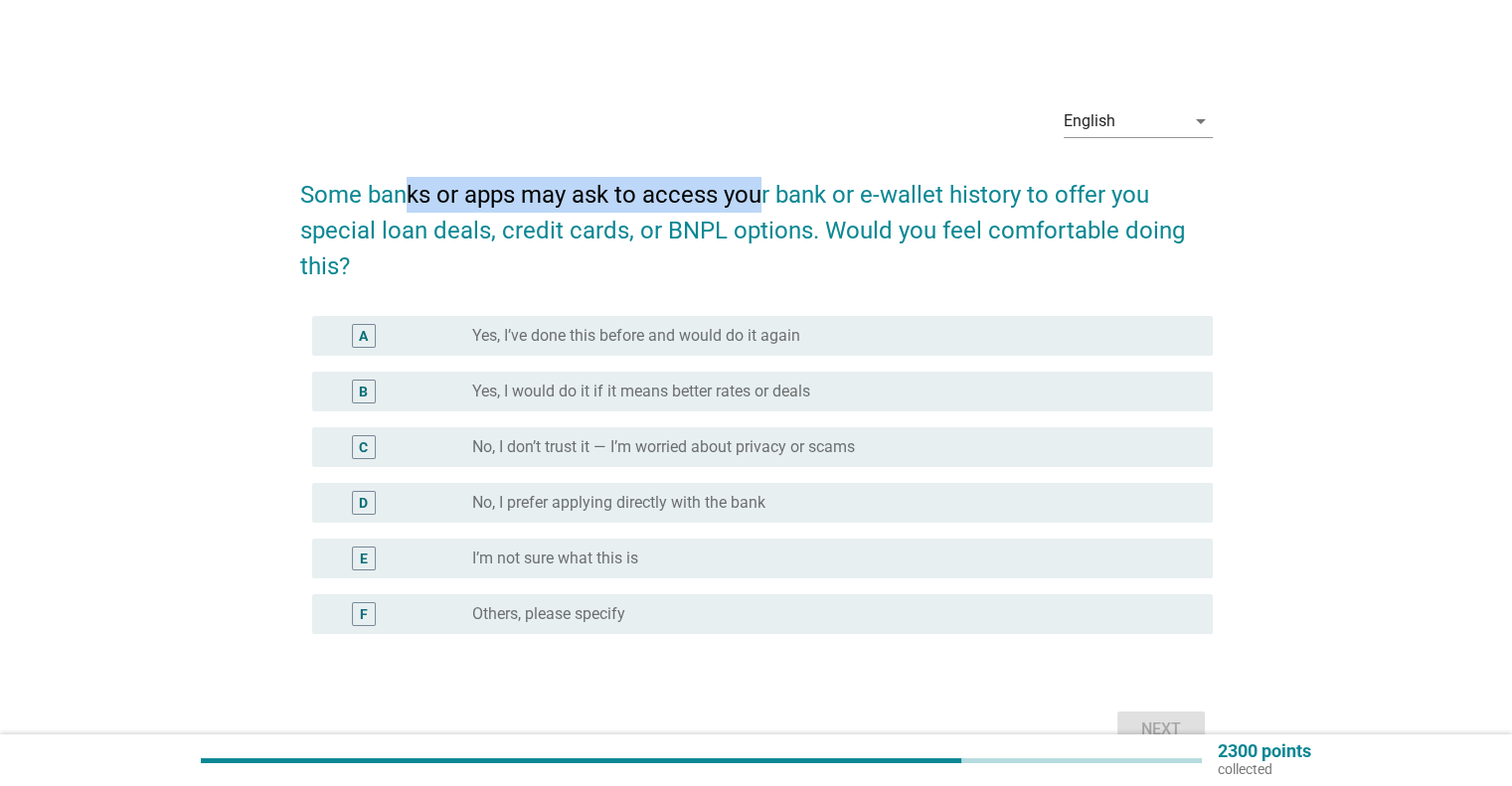 drag, startPoint x: 406, startPoint y: 204, endPoint x: 759, endPoint y: 211, distance: 353.0694 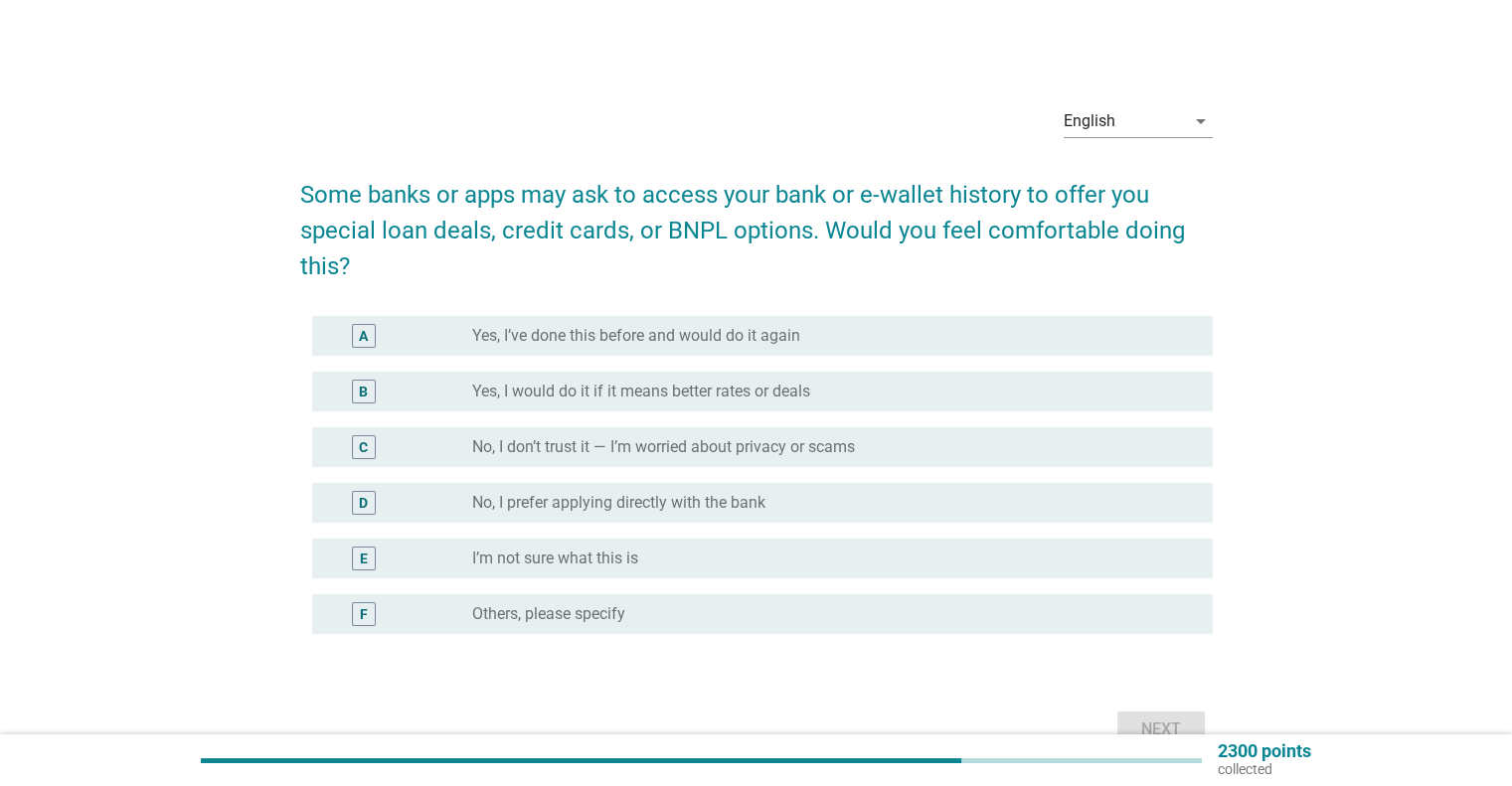 click on "Some banks or apps may ask to access your bank or e-wallet history to offer you special loan deals, credit cards, or BNPL options. Would you feel comfortable doing this?" at bounding box center [756, 221] 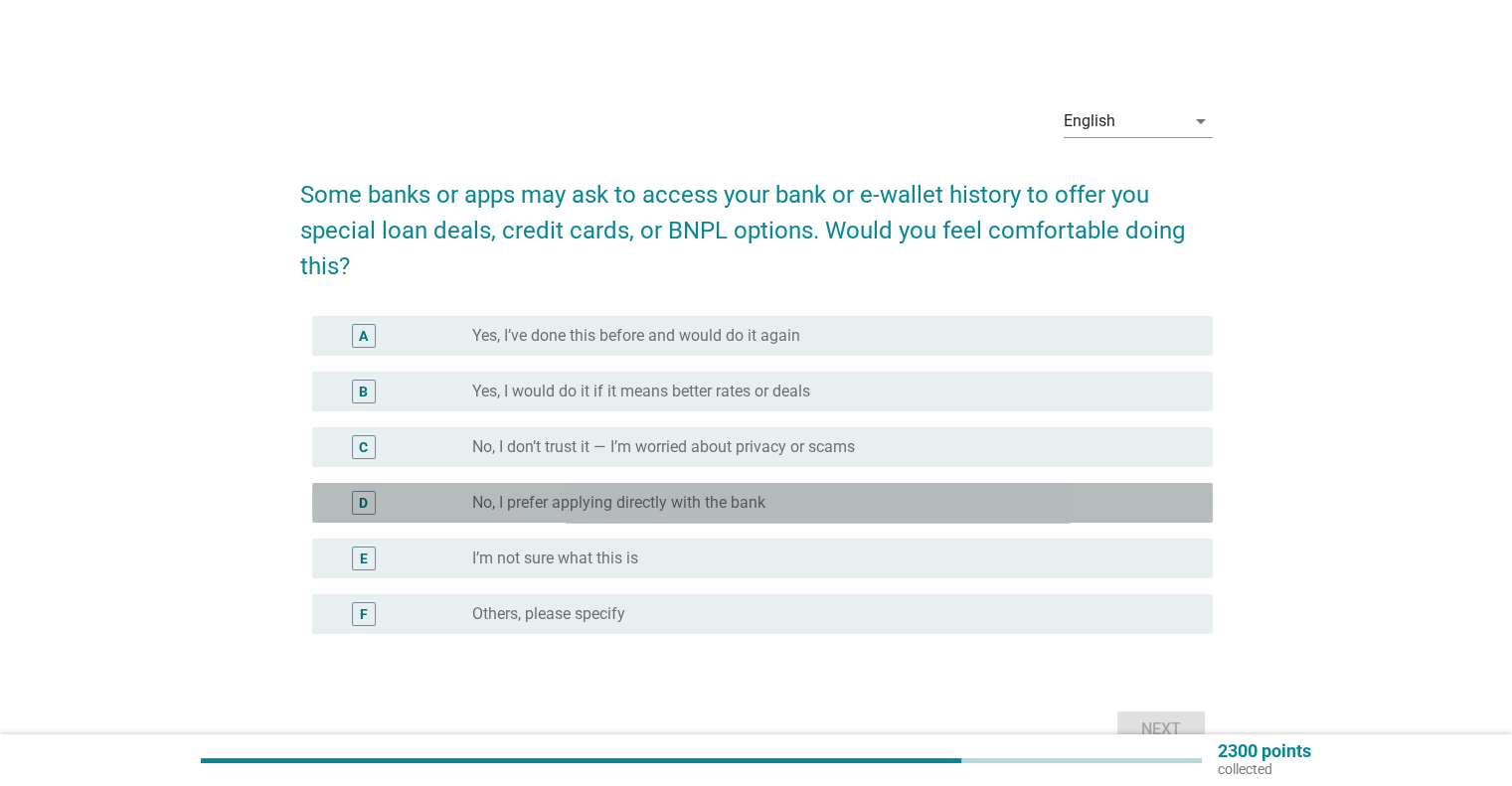click on "No, I prefer applying directly with the bank" at bounding box center (618, 503) 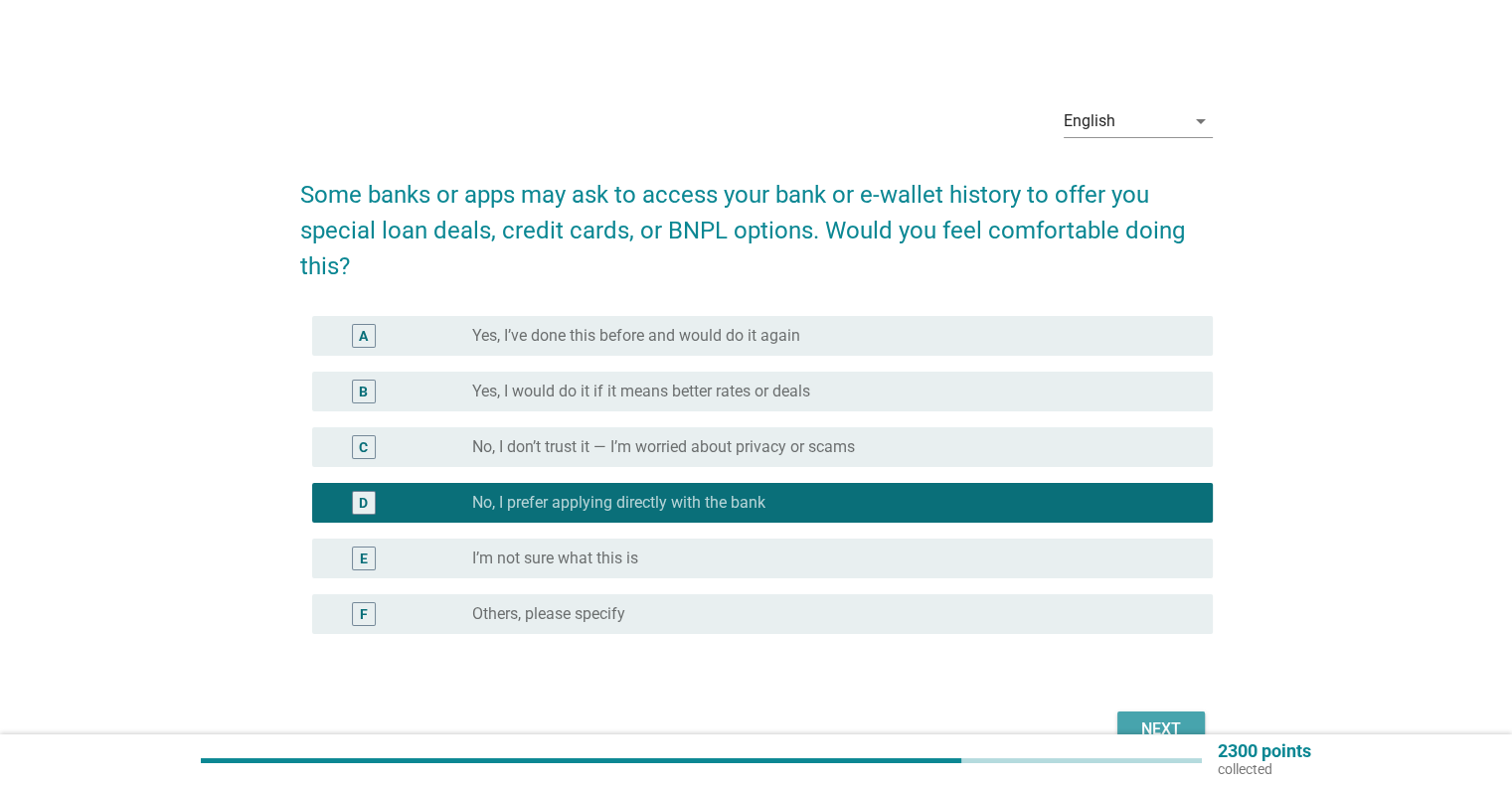 click on "Next" at bounding box center [1161, 729] 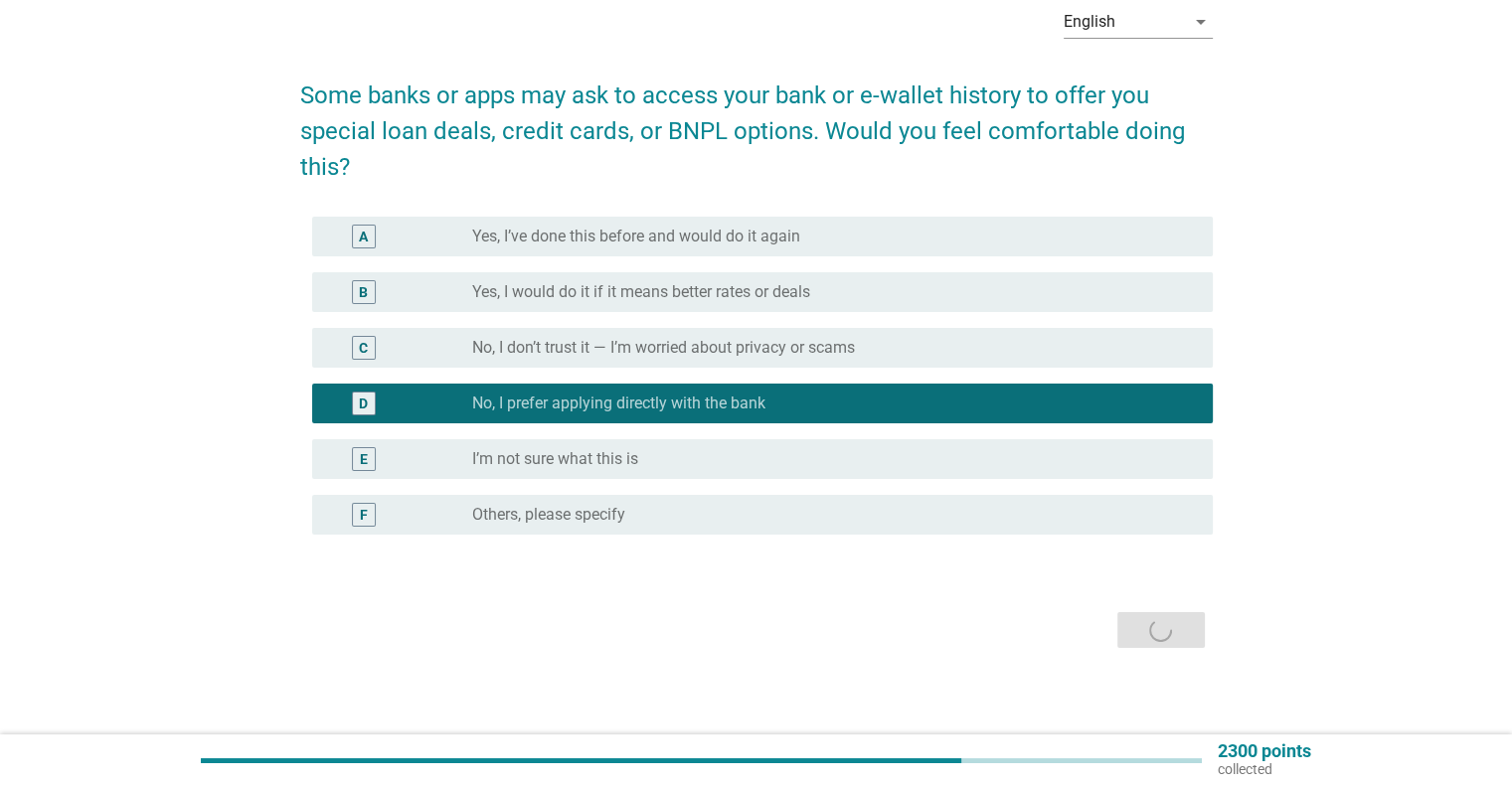 scroll, scrollTop: 107, scrollLeft: 0, axis: vertical 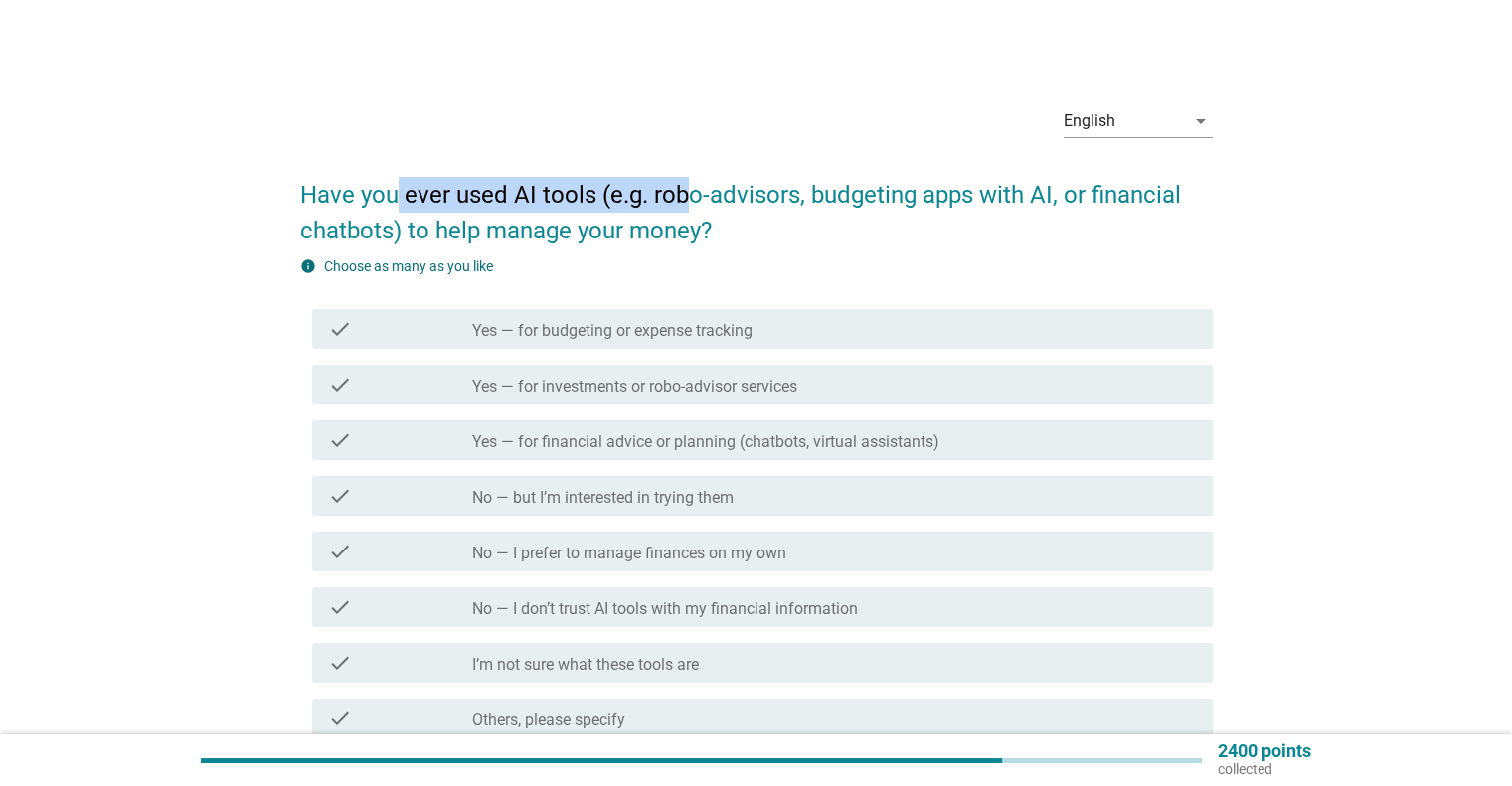 drag, startPoint x: 395, startPoint y: 186, endPoint x: 687, endPoint y: 185, distance: 292.0017 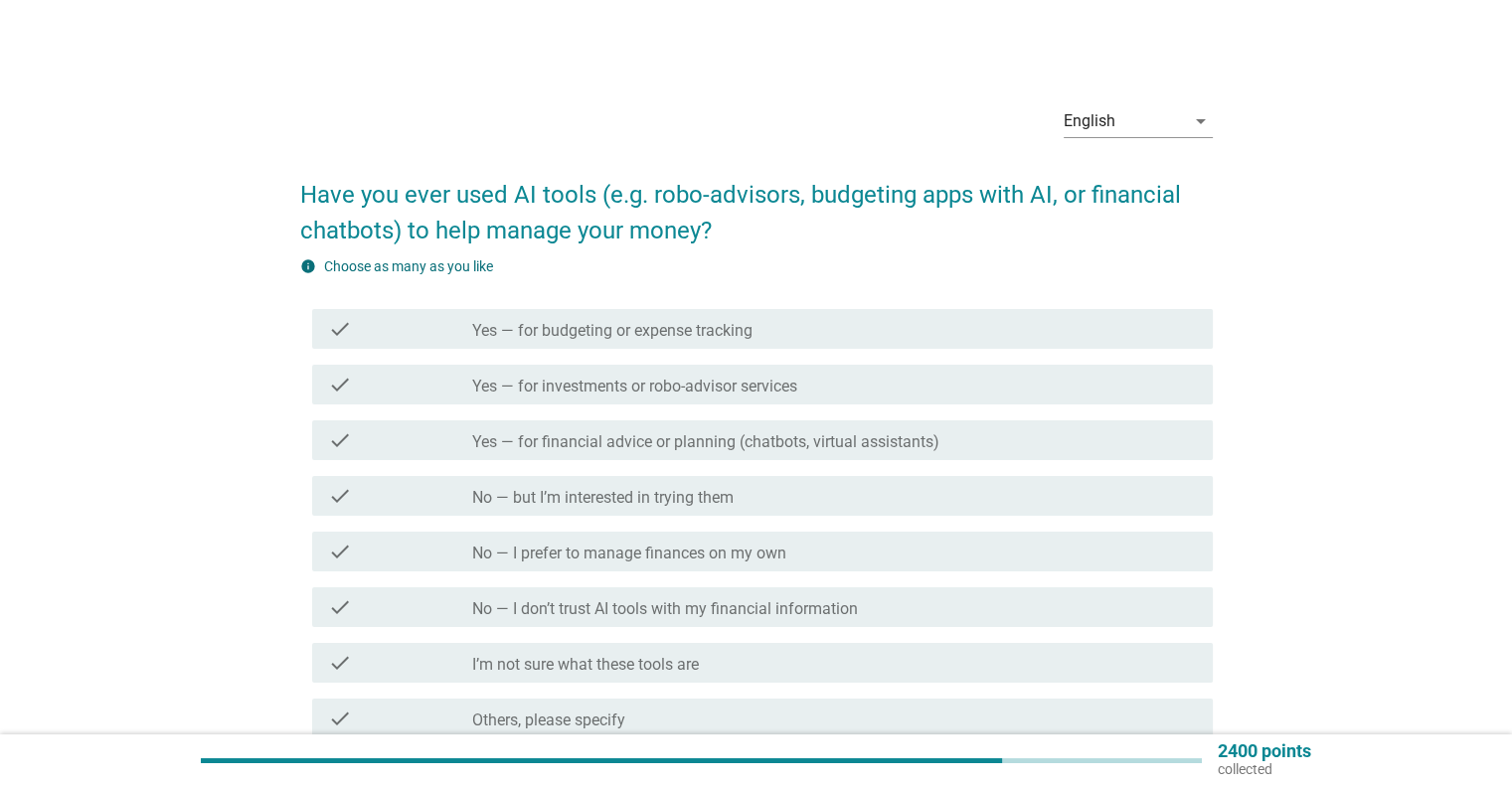click on "Have you ever used AI tools (e.g. robo-advisors, budgeting apps with AI, or financial chatbots) to help manage your money?" at bounding box center [756, 203] 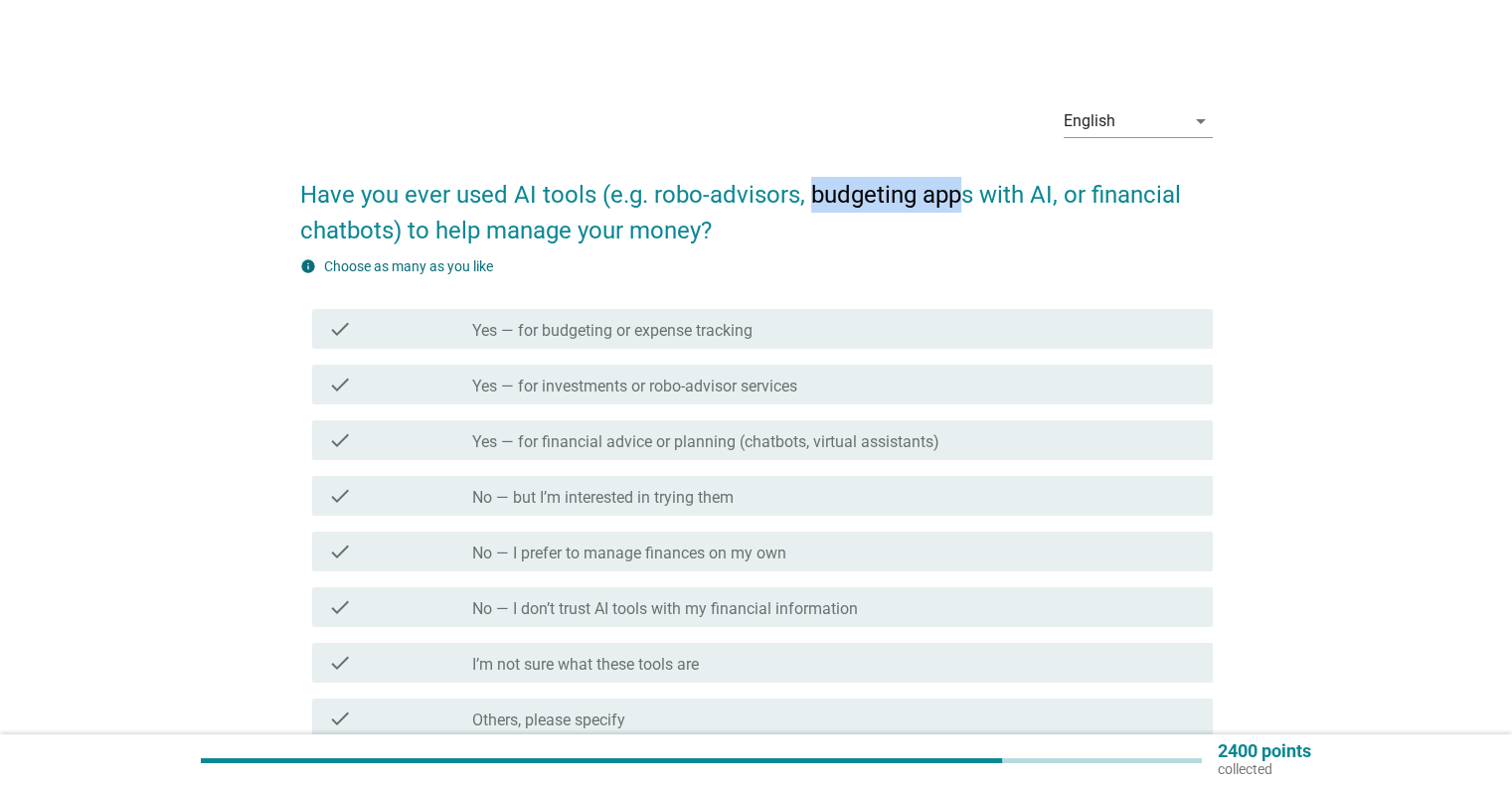 drag, startPoint x: 804, startPoint y: 195, endPoint x: 954, endPoint y: 193, distance: 150.01333 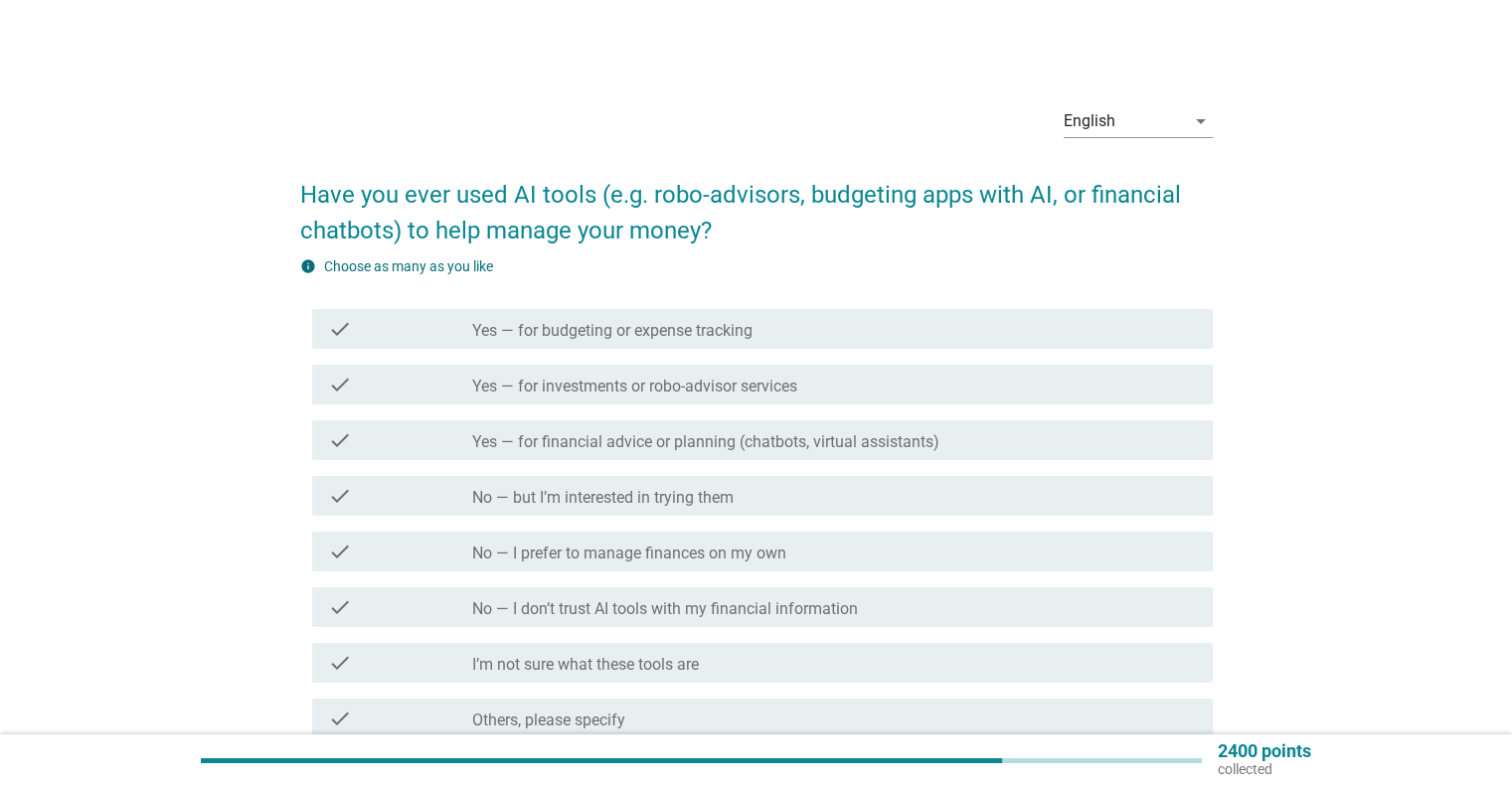 click on "Have you ever used AI tools (e.g. robo-advisors, budgeting apps with AI, or financial chatbots) to help manage your money?" at bounding box center (756, 203) 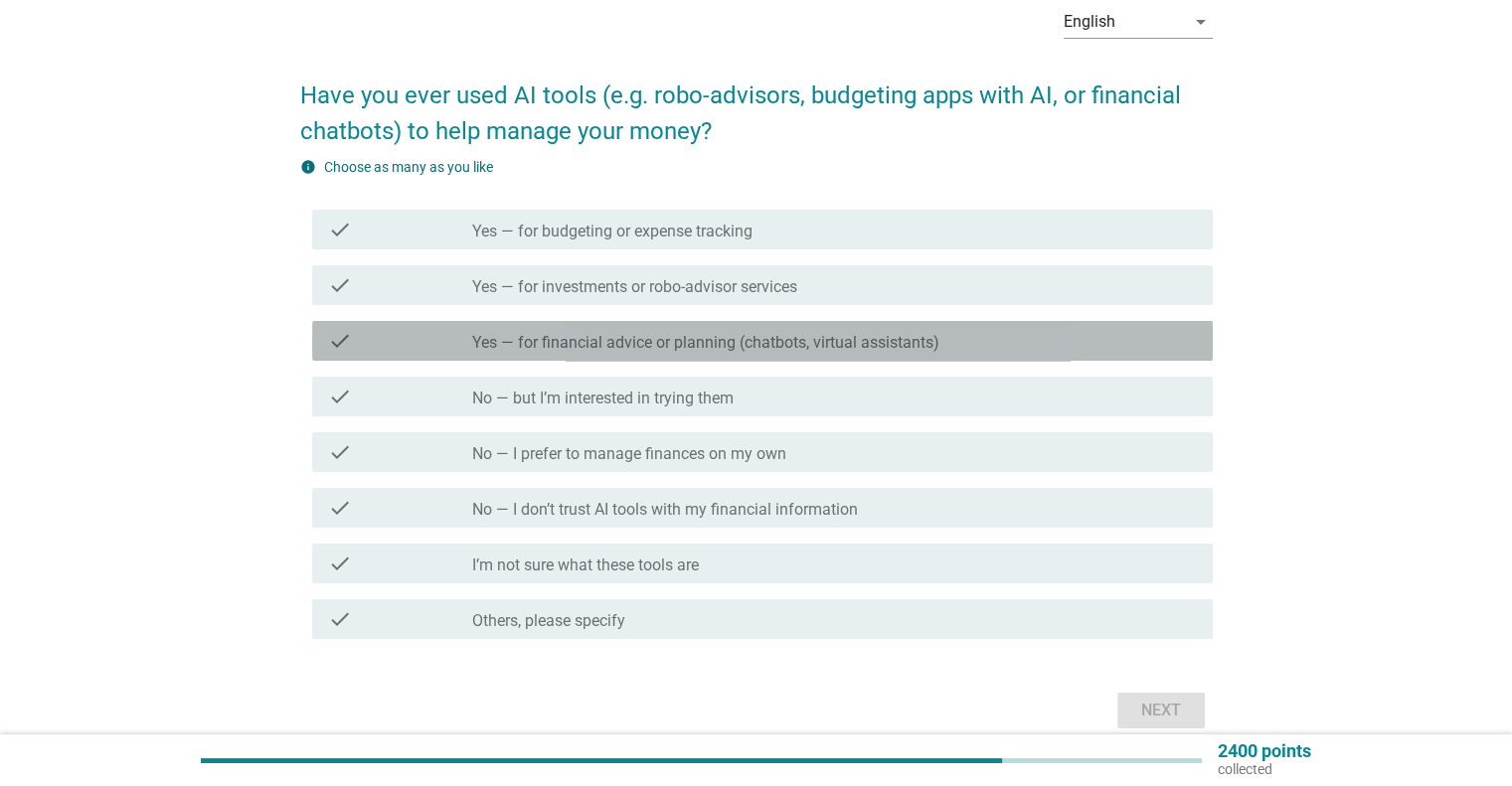 click on "check     check_box_outline_blank Yes — for financial advice or planning (chatbots, virtual assistants)" at bounding box center (762, 341) 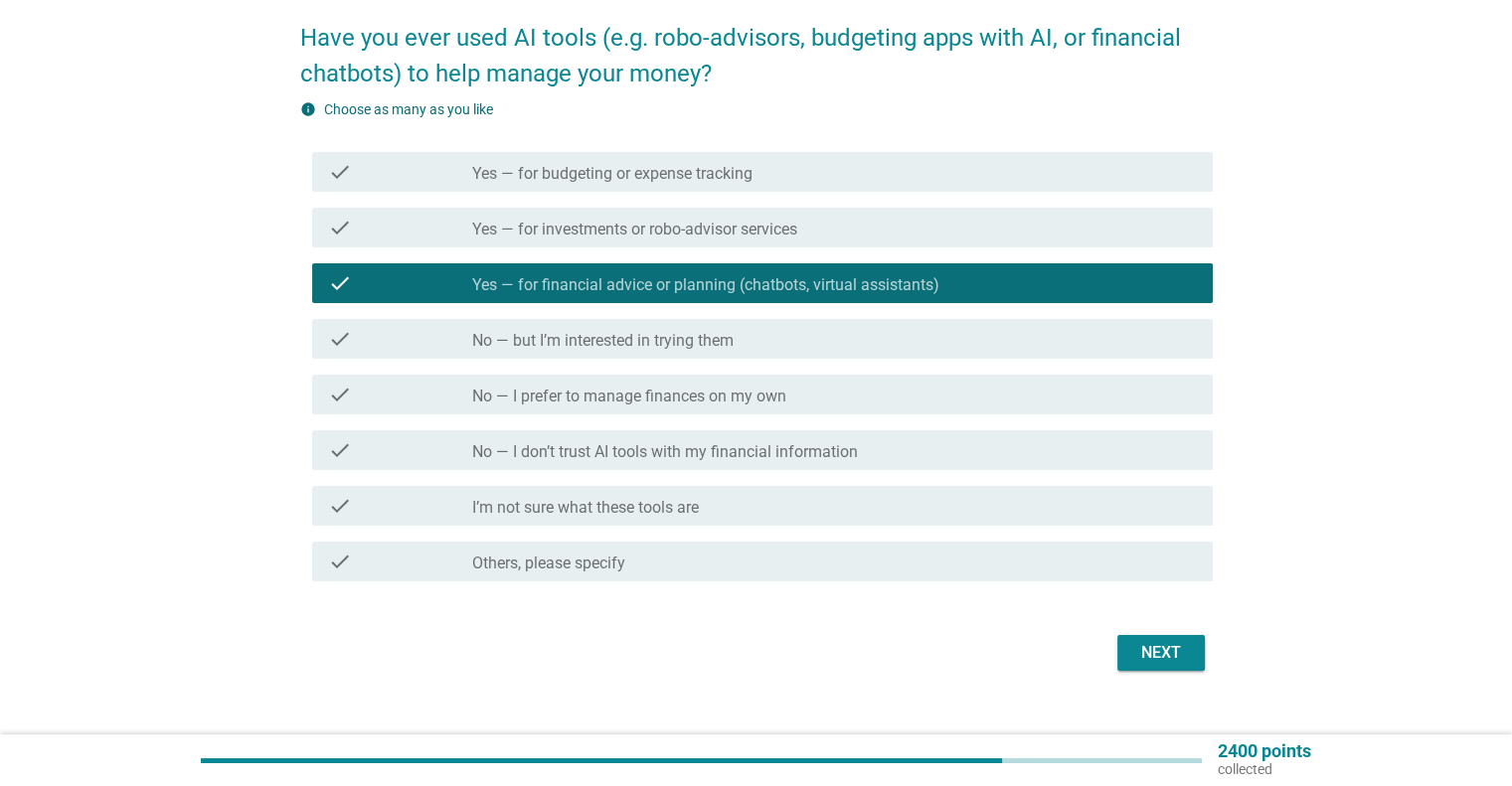 scroll, scrollTop: 188, scrollLeft: 0, axis: vertical 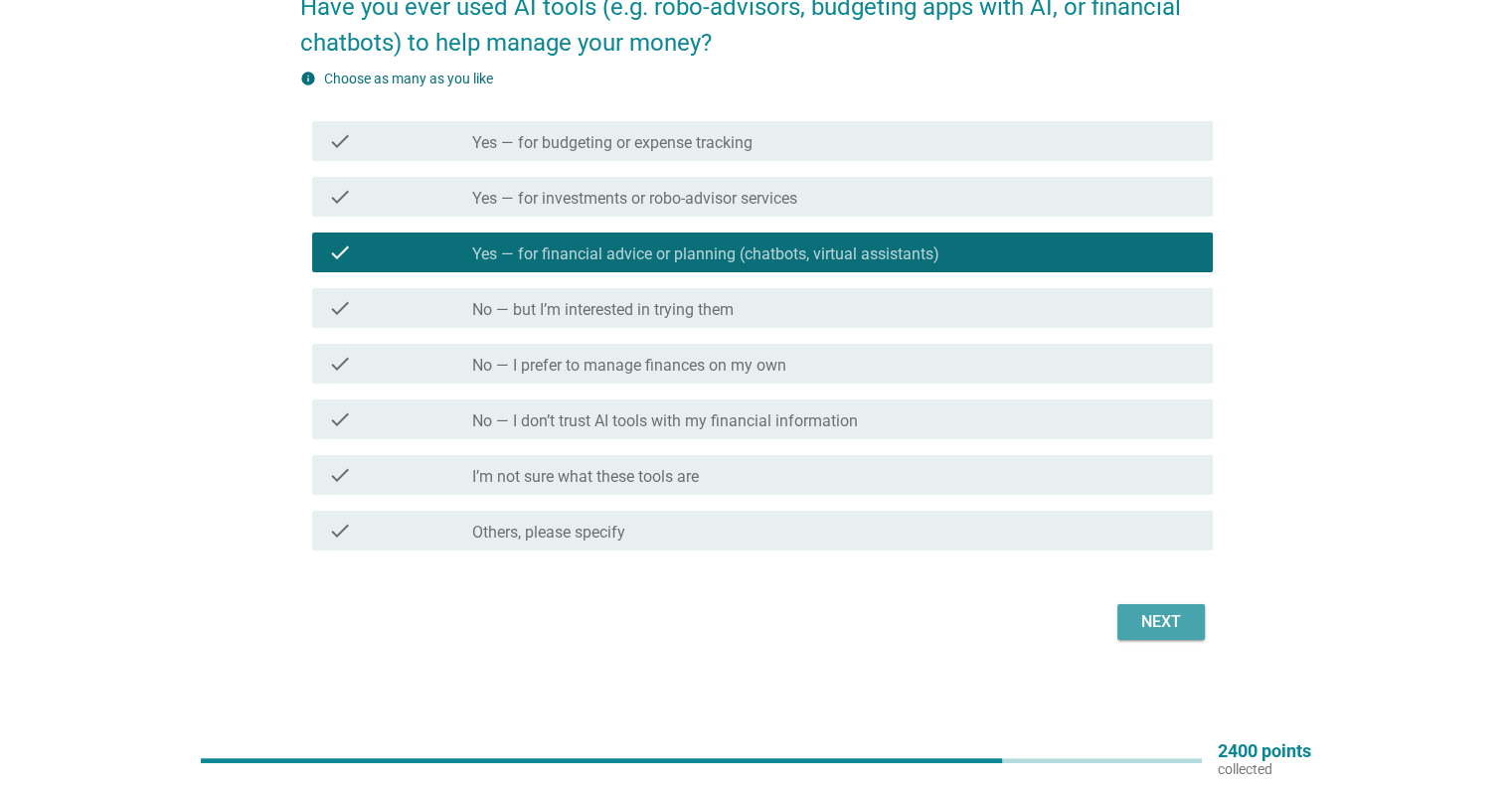 click on "Next" at bounding box center [1161, 622] 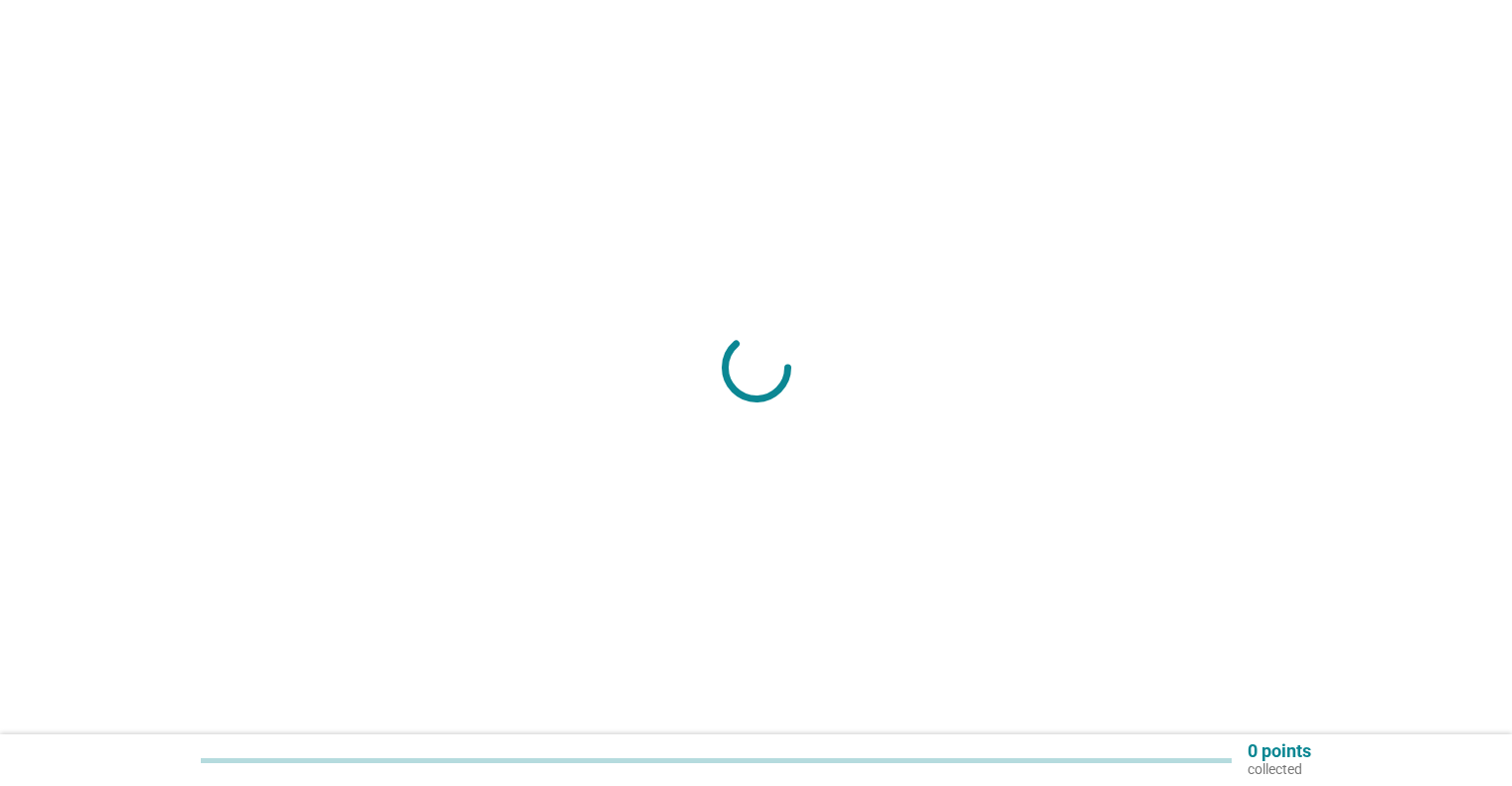 scroll, scrollTop: 0, scrollLeft: 0, axis: both 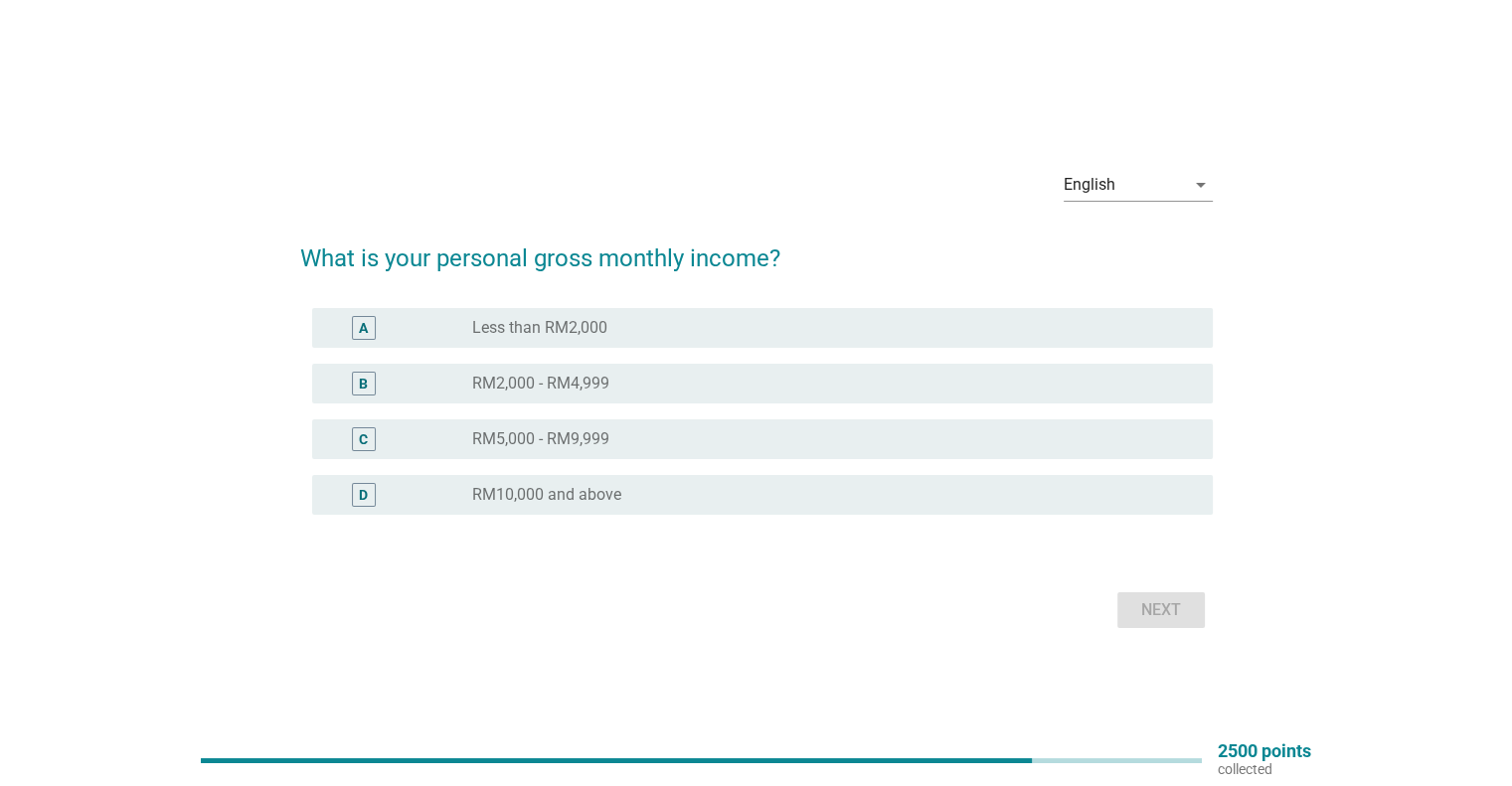 click on "C     radio_button_unchecked RM5,000 - RM9,999" at bounding box center [762, 439] 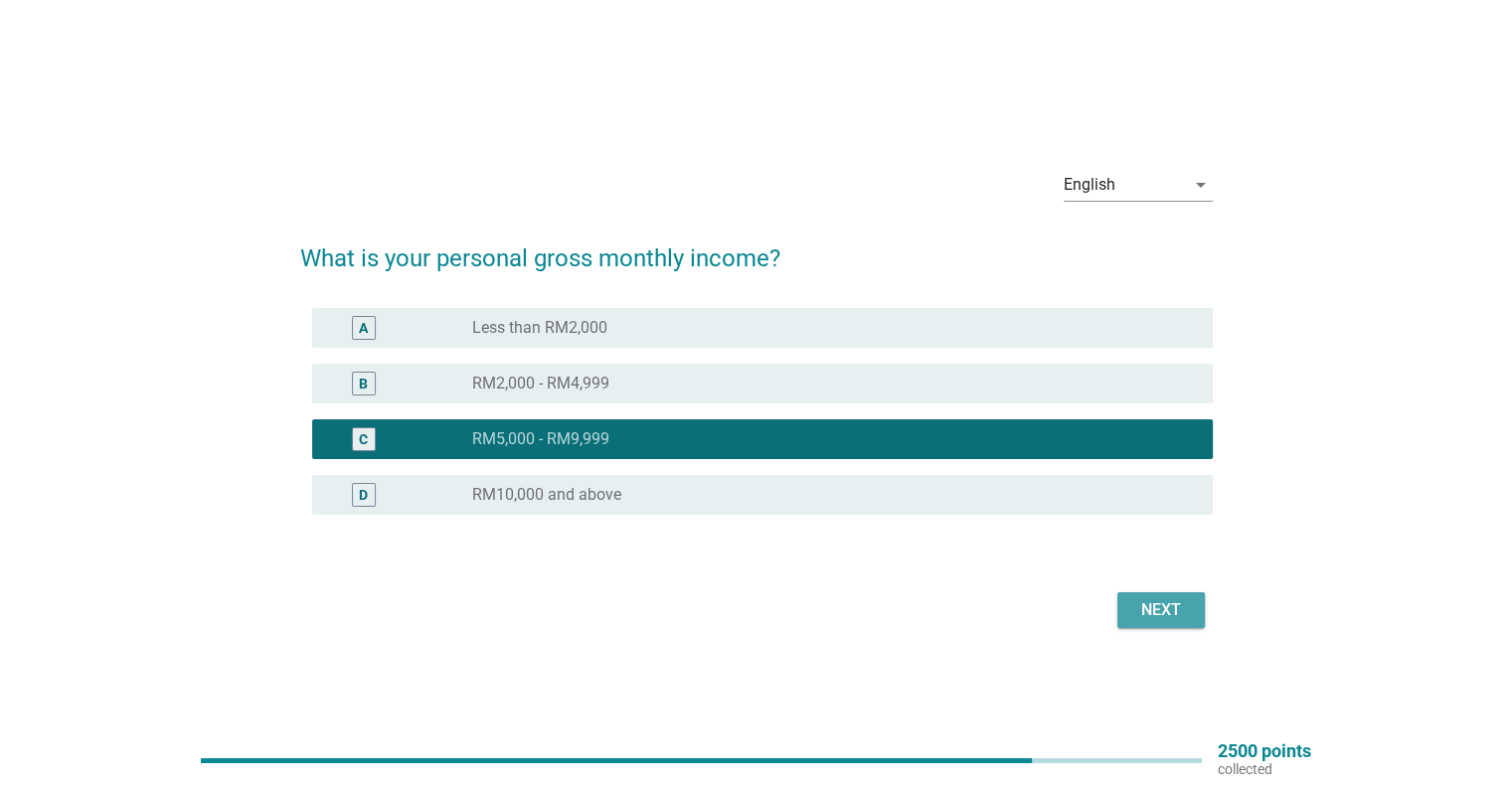 click on "Next" at bounding box center (1161, 610) 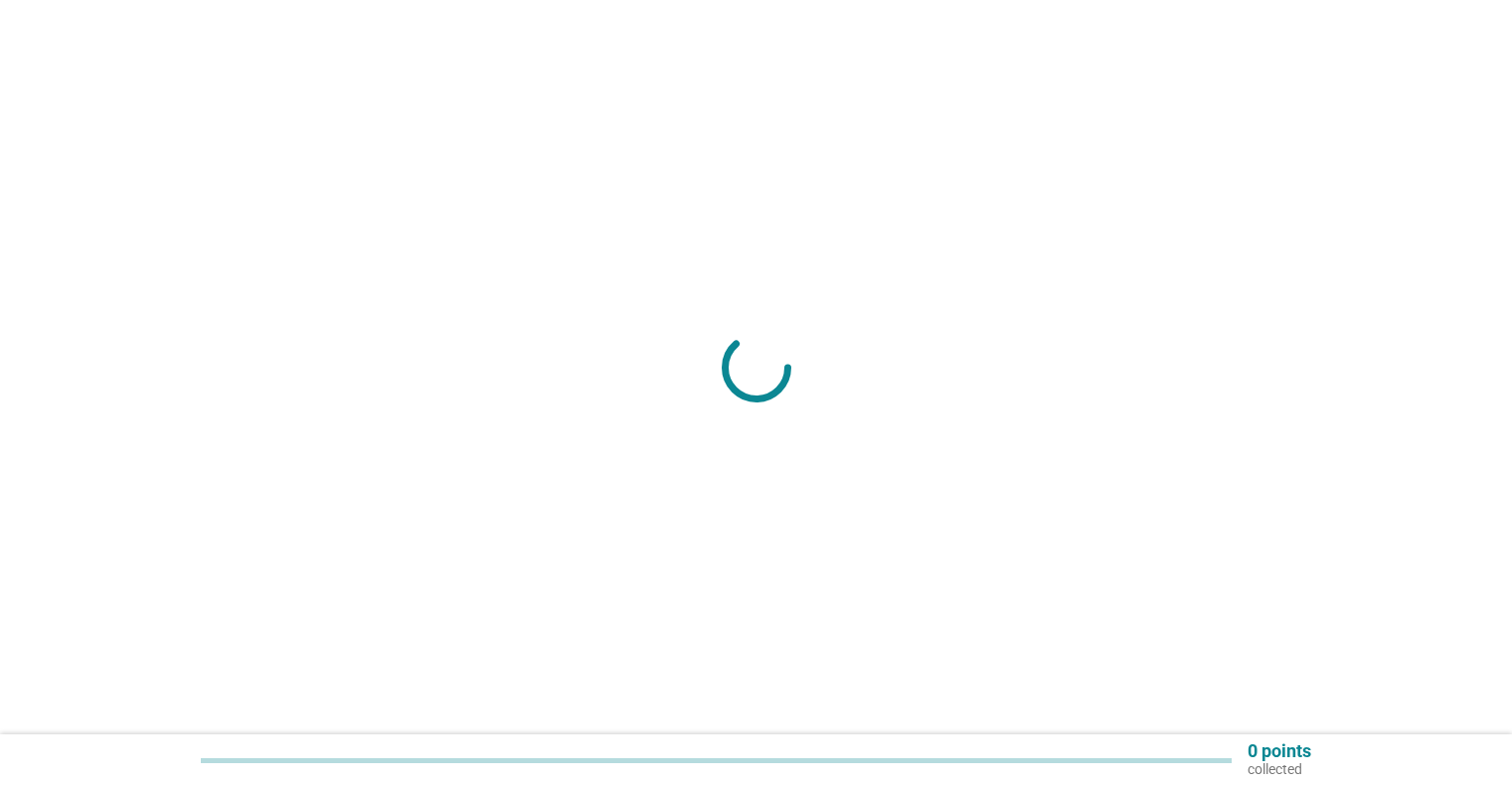 scroll, scrollTop: 0, scrollLeft: 0, axis: both 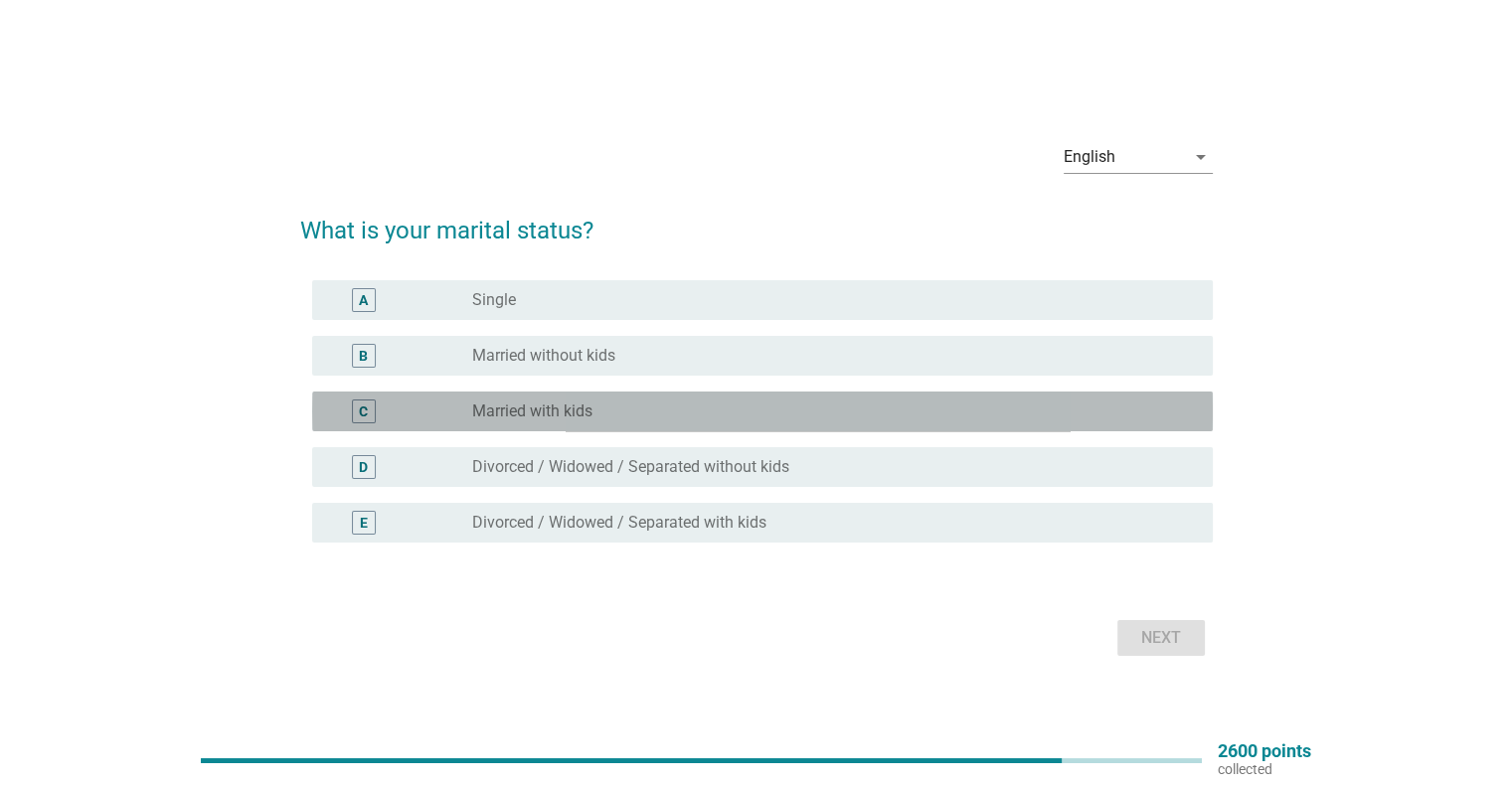 click on "Married with kids" at bounding box center (532, 411) 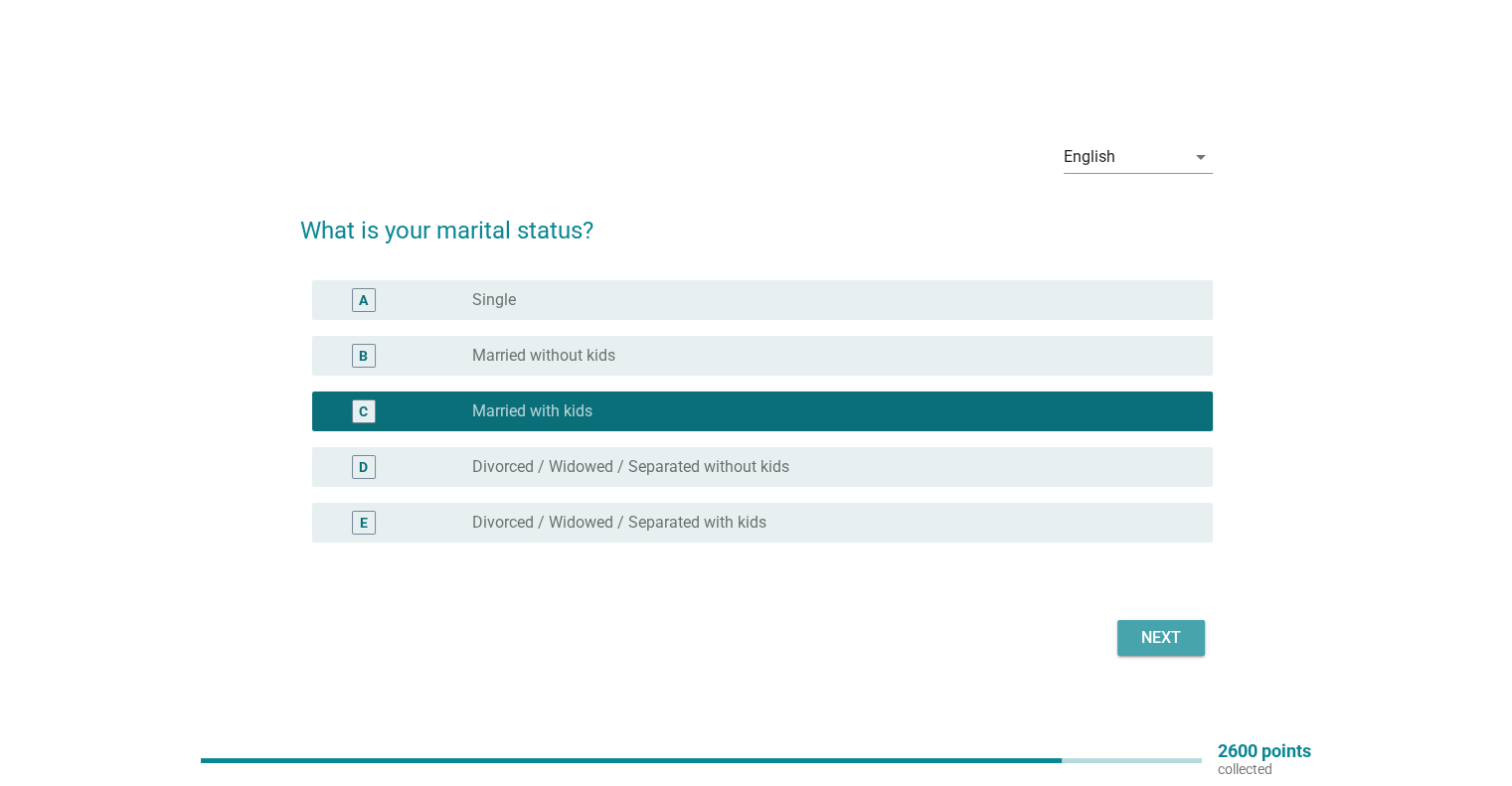 click on "Next" at bounding box center (1161, 638) 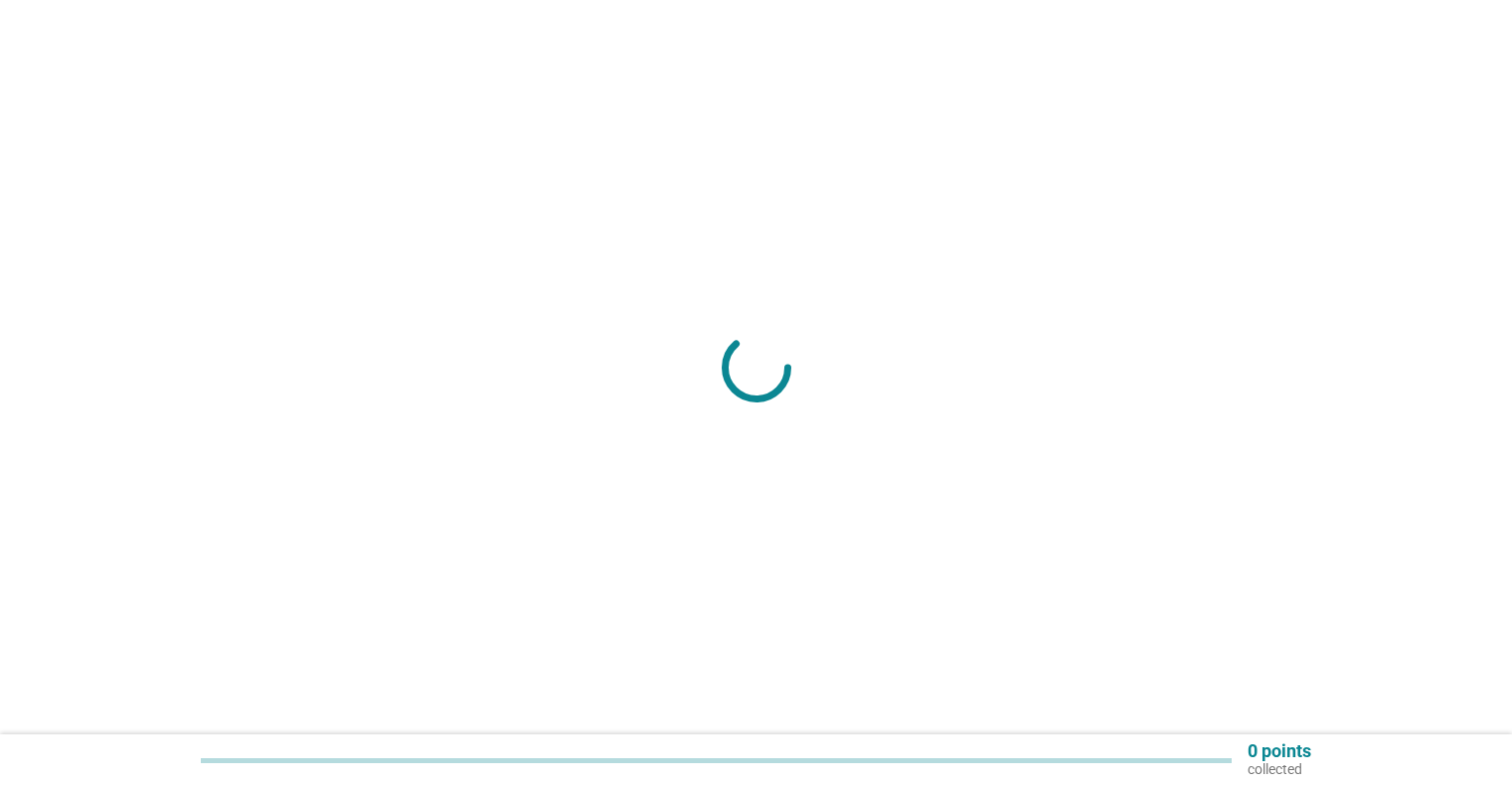 scroll, scrollTop: 0, scrollLeft: 0, axis: both 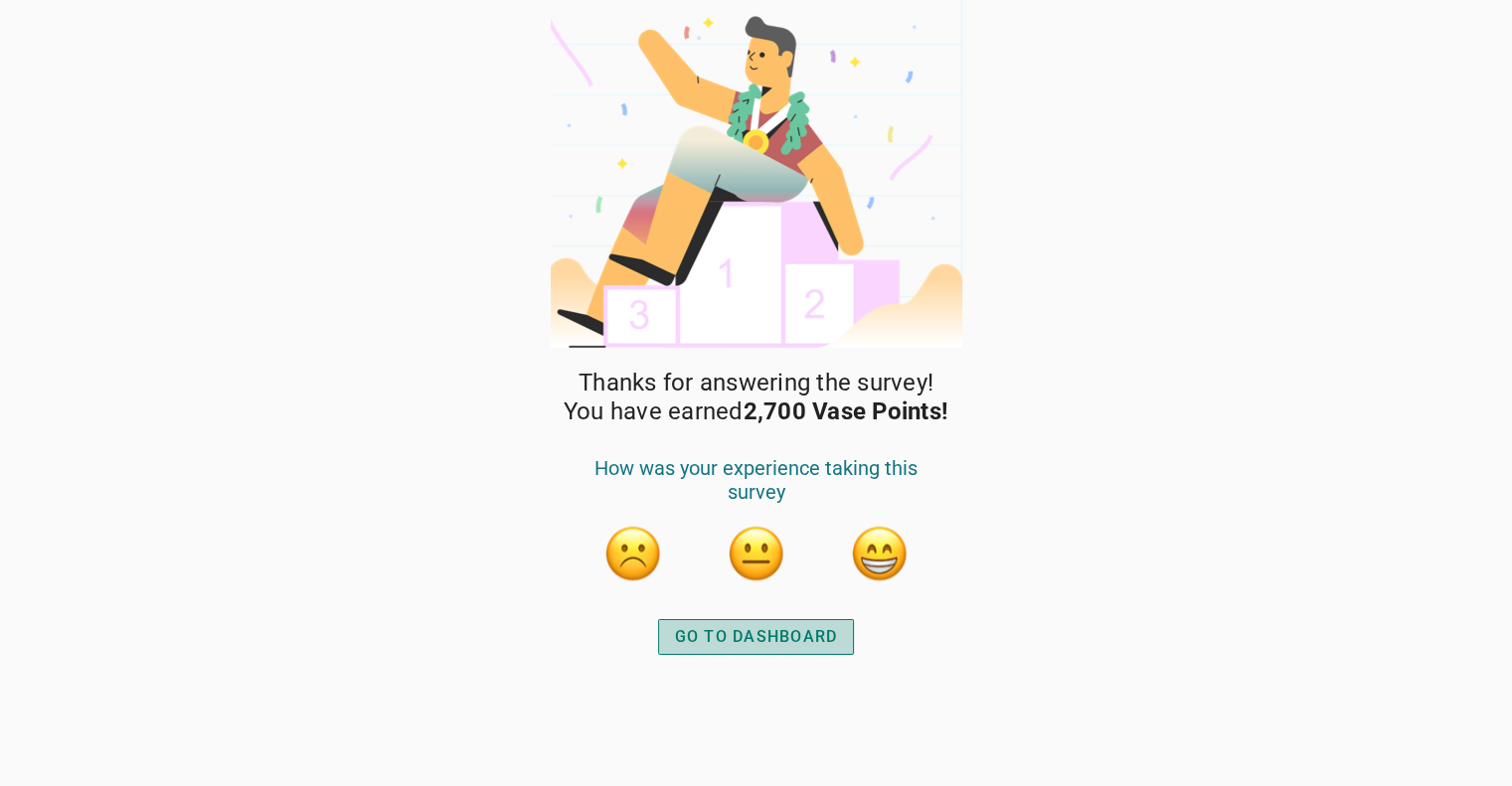 click on "GO TO DASHBOARD" at bounding box center (756, 637) 